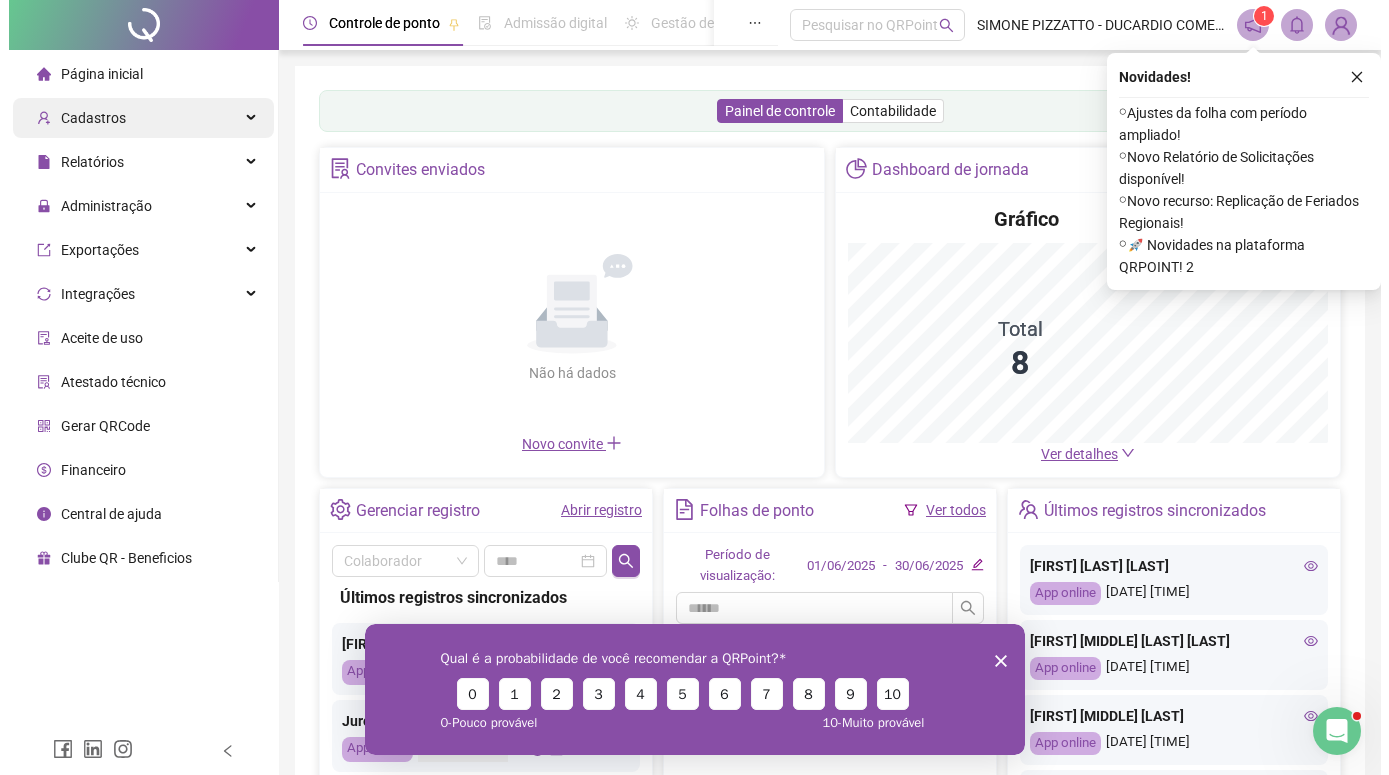 scroll, scrollTop: 0, scrollLeft: 0, axis: both 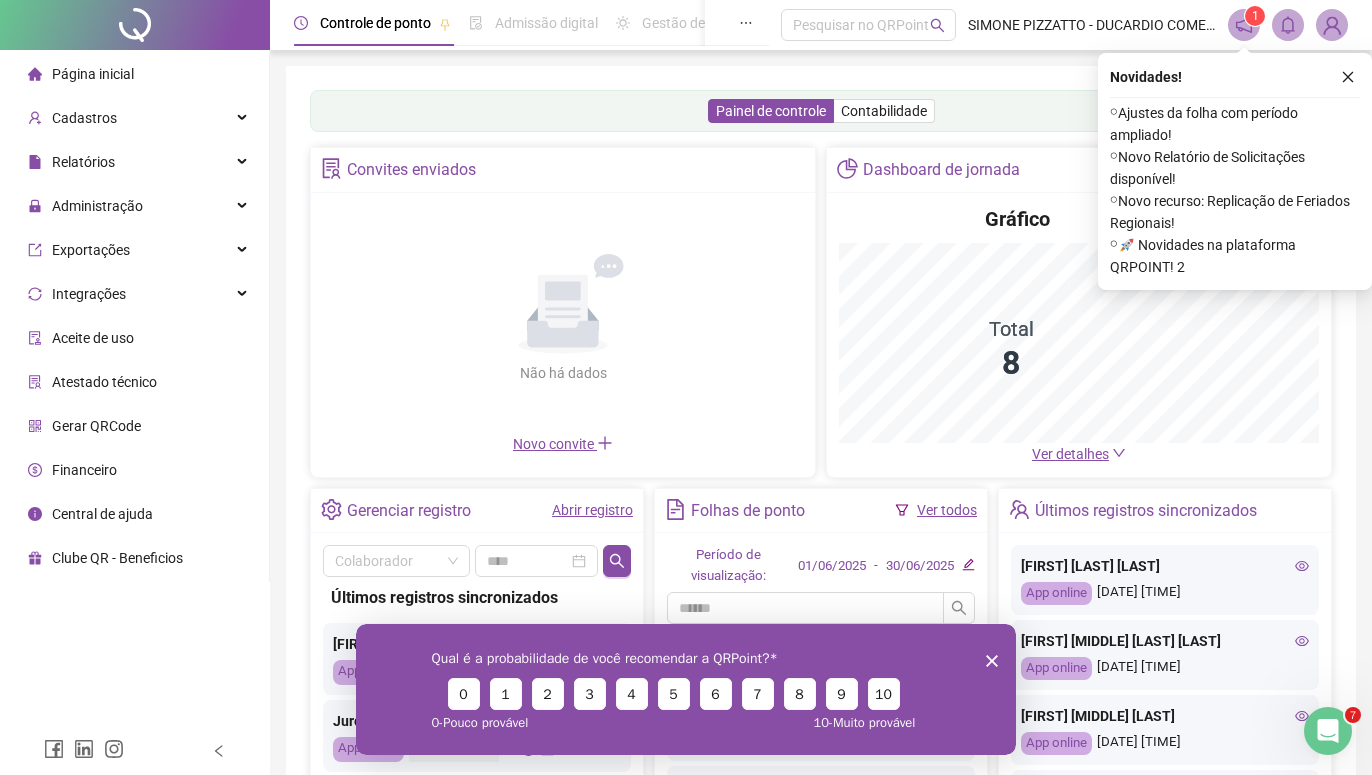 click 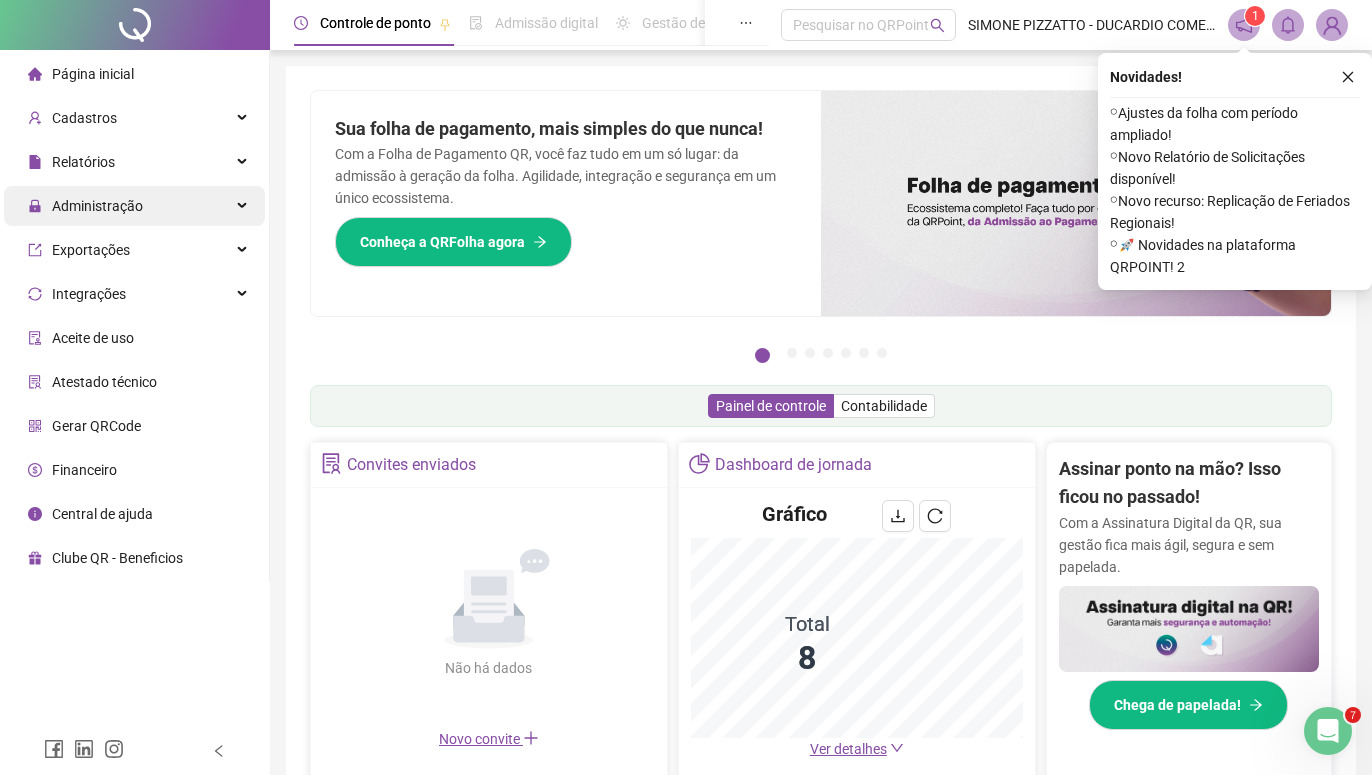click on "Administração" at bounding box center [97, 206] 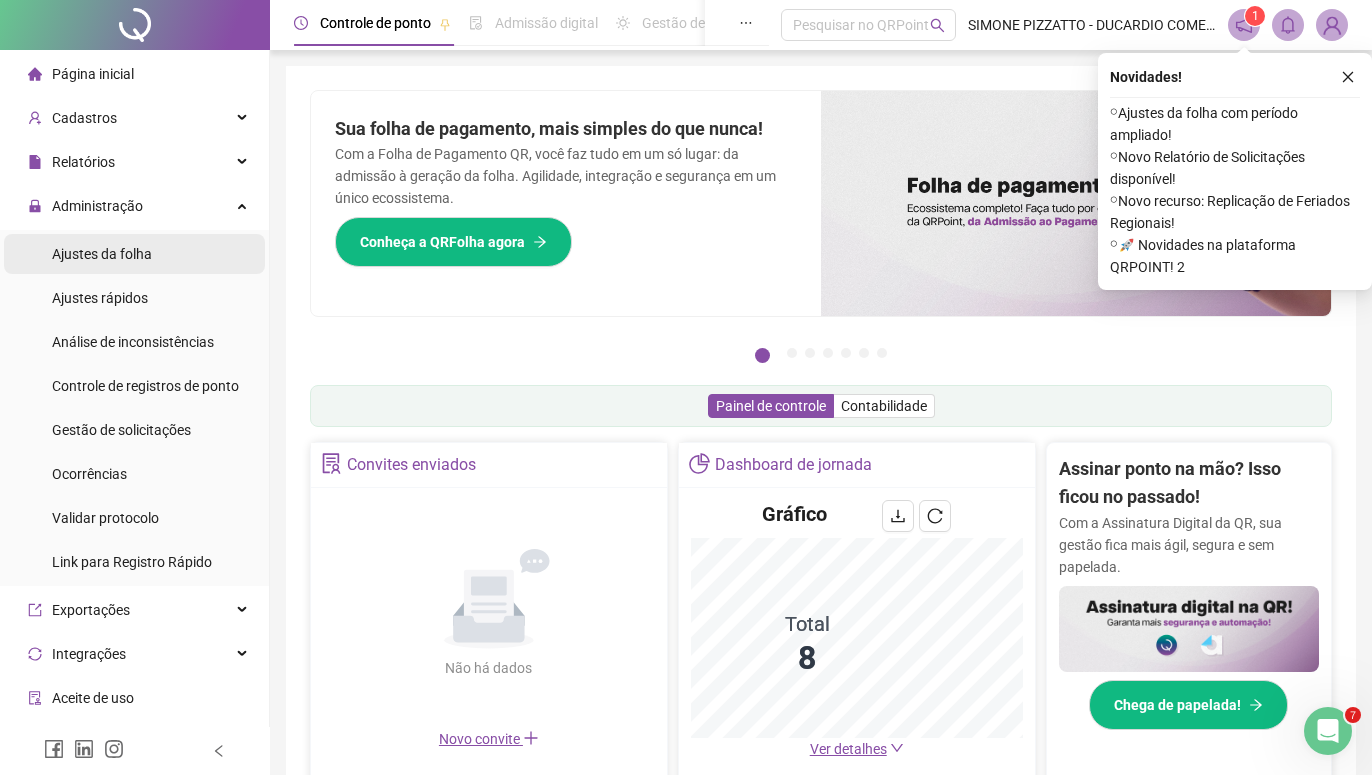 click on "Ajustes da folha" at bounding box center (102, 254) 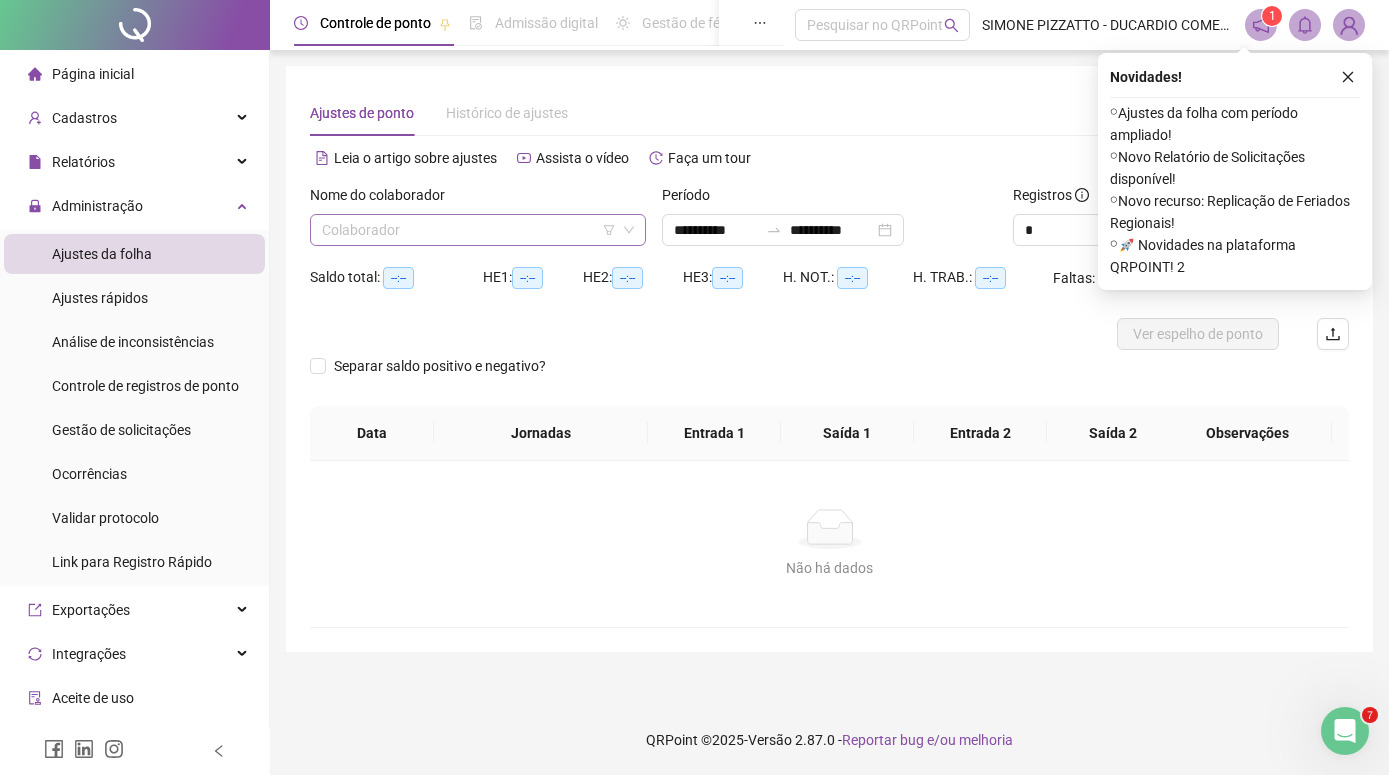 click at bounding box center [472, 230] 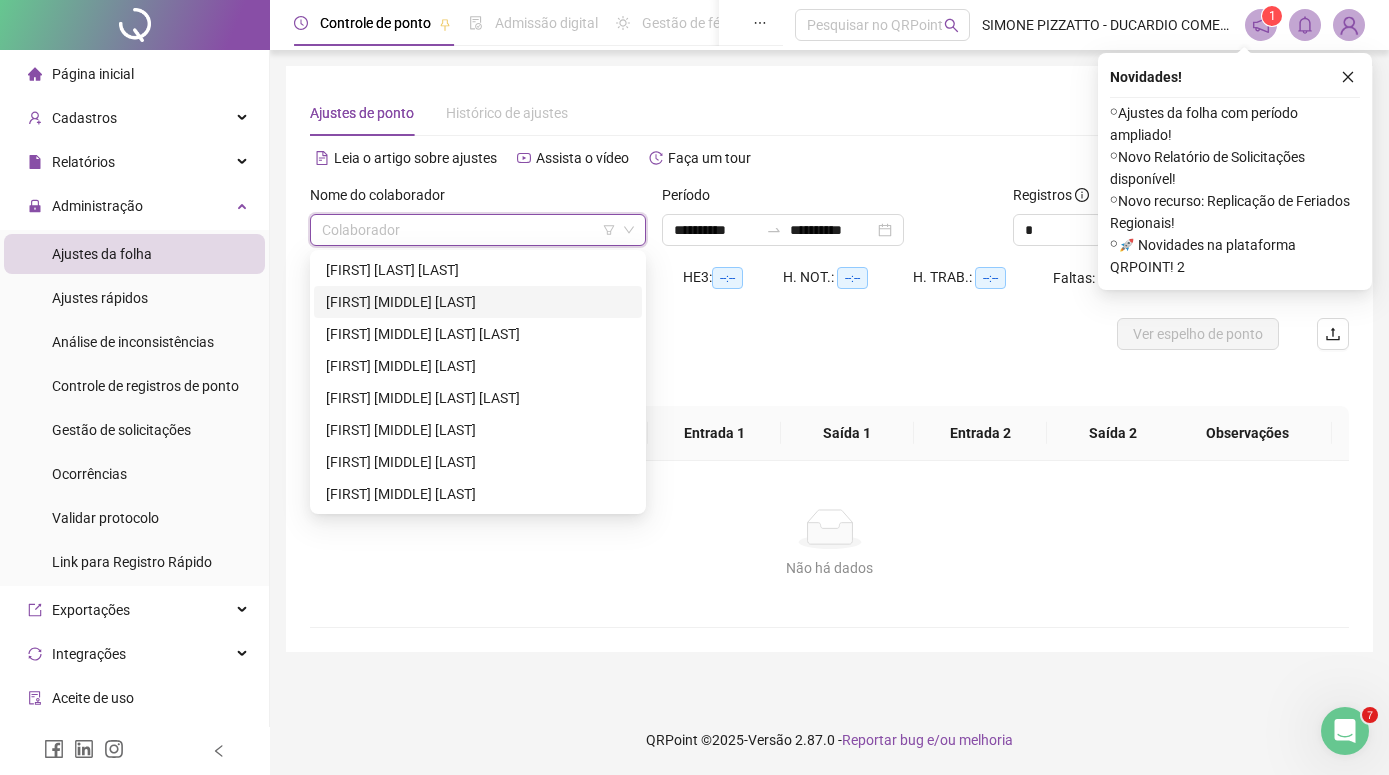 click on "[FIRST] [MIDDLE] [LAST]" at bounding box center [478, 302] 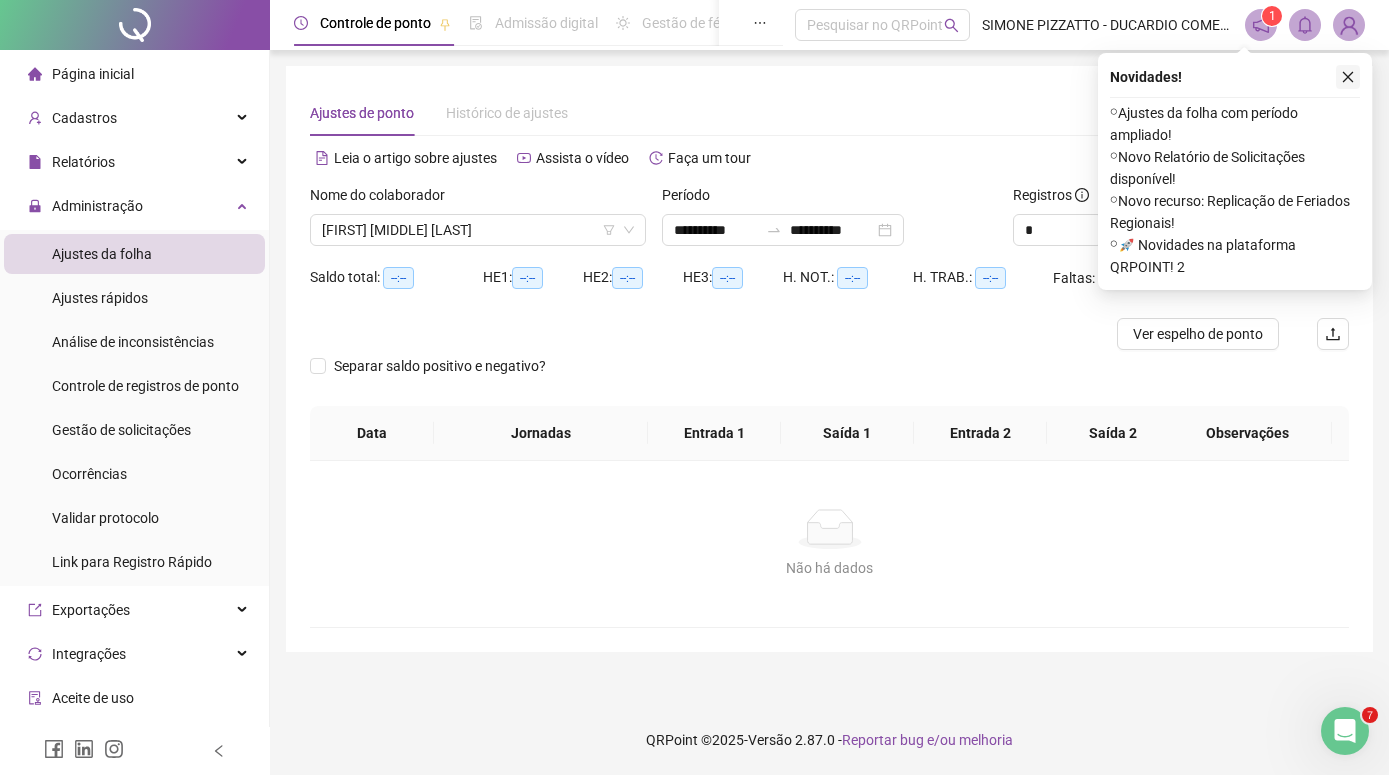 click 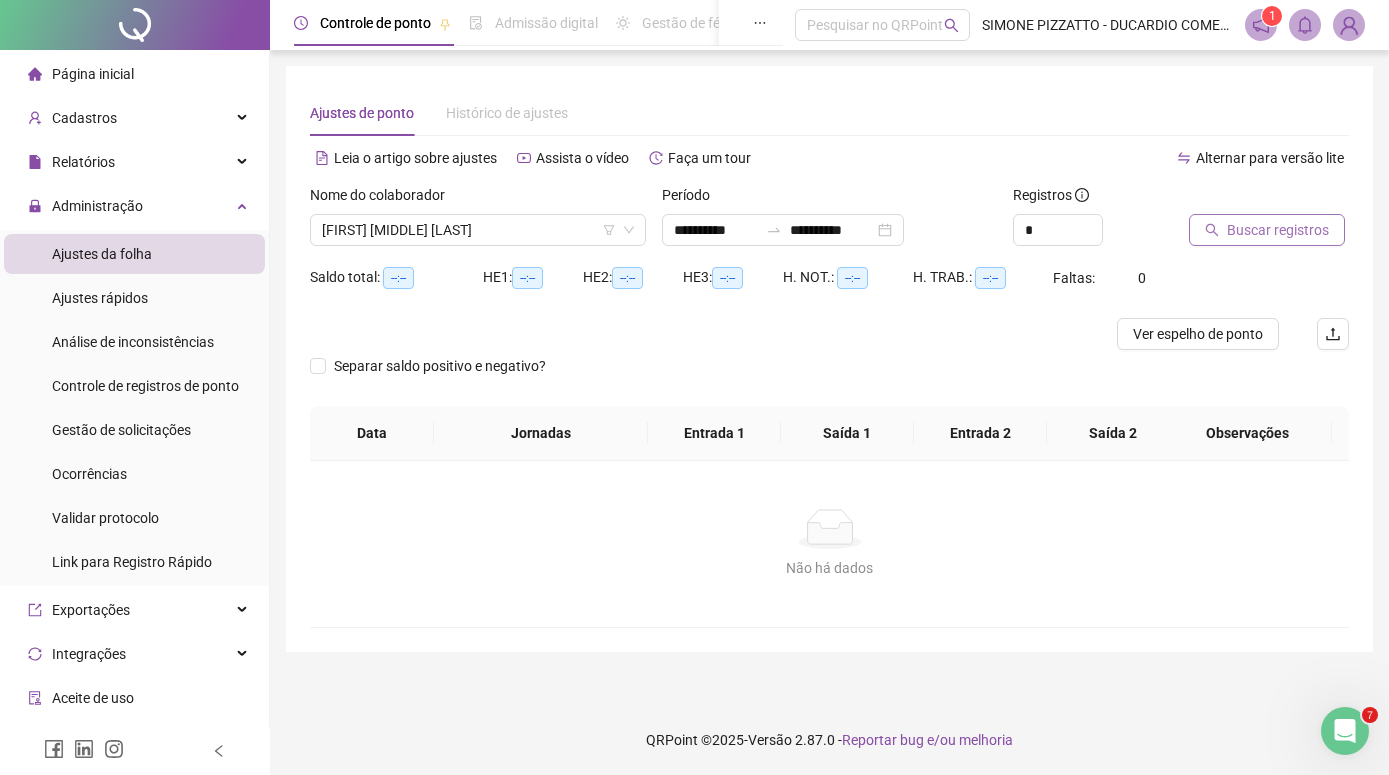 click on "Buscar registros" at bounding box center [1278, 230] 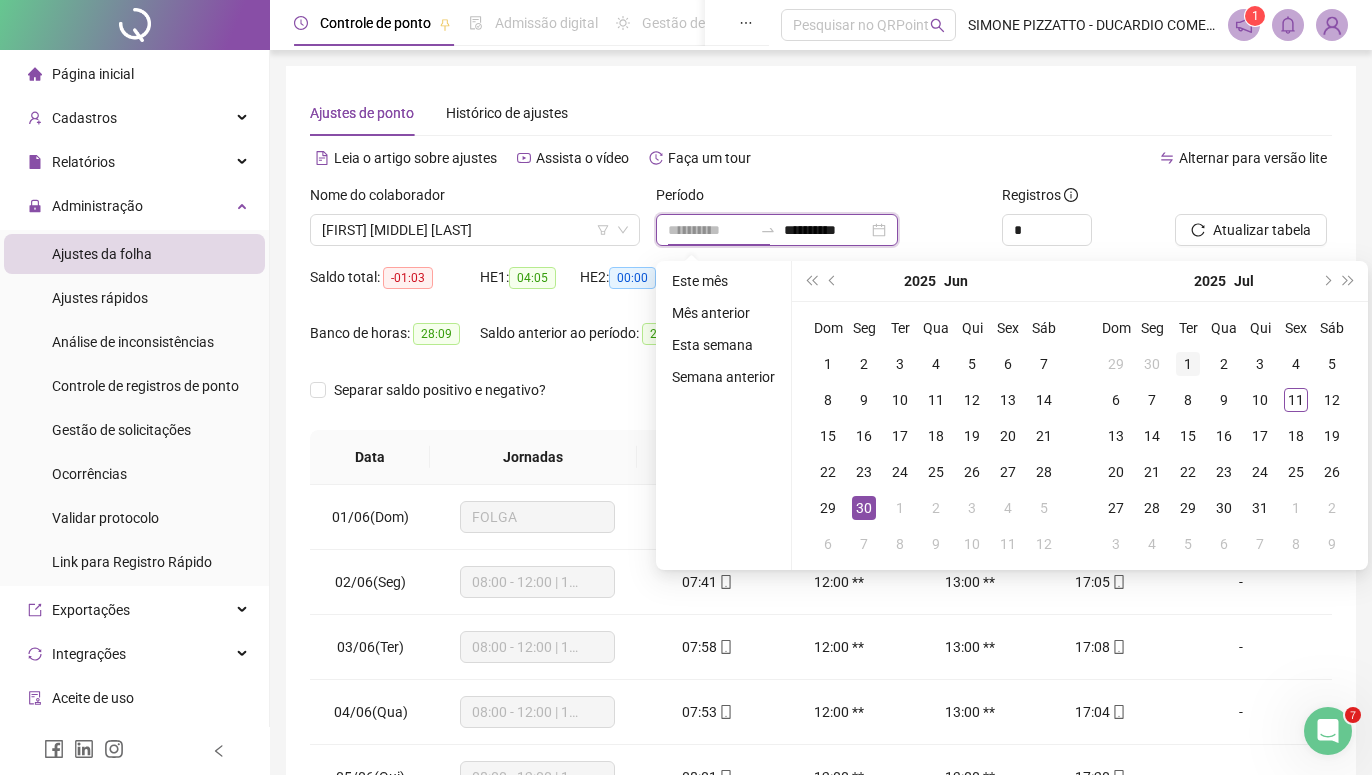 type on "**********" 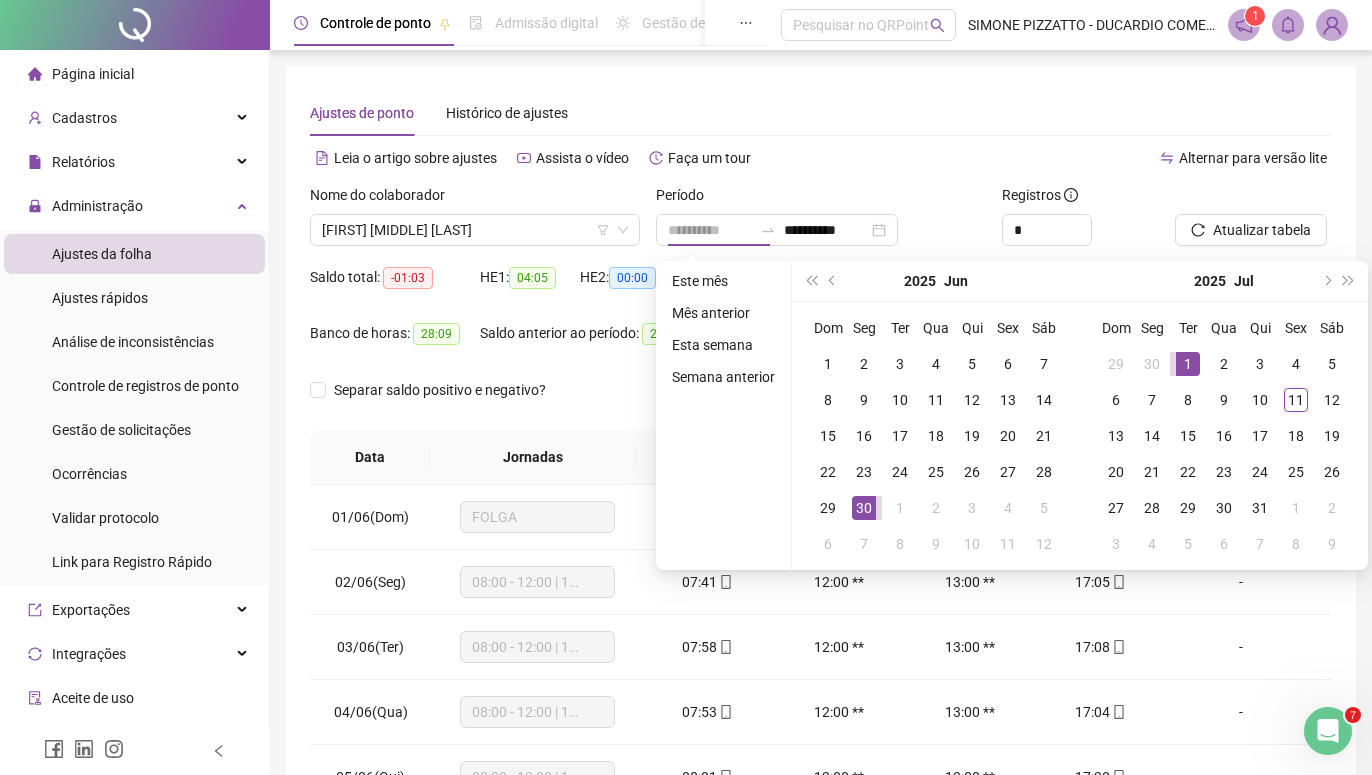 click on "1" at bounding box center [1188, 364] 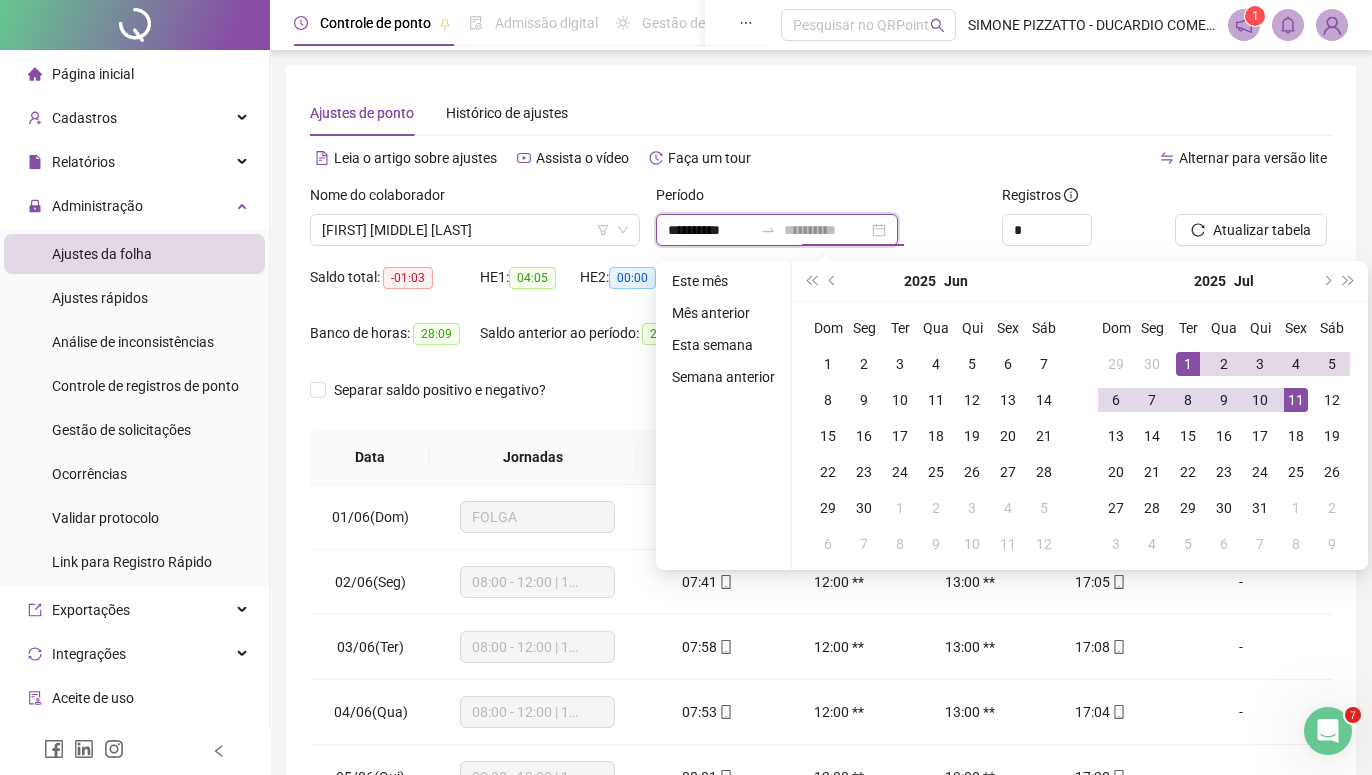 type on "**********" 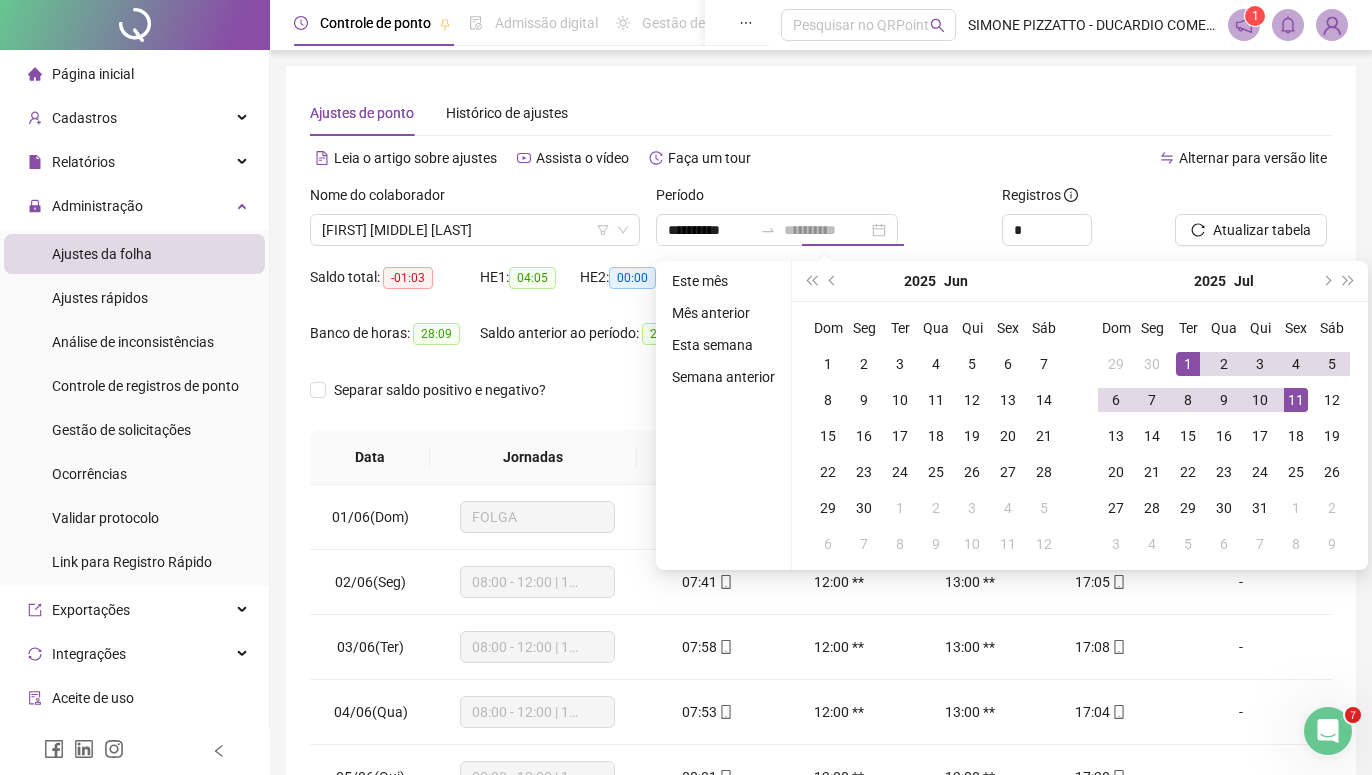 click on "11" at bounding box center [1296, 400] 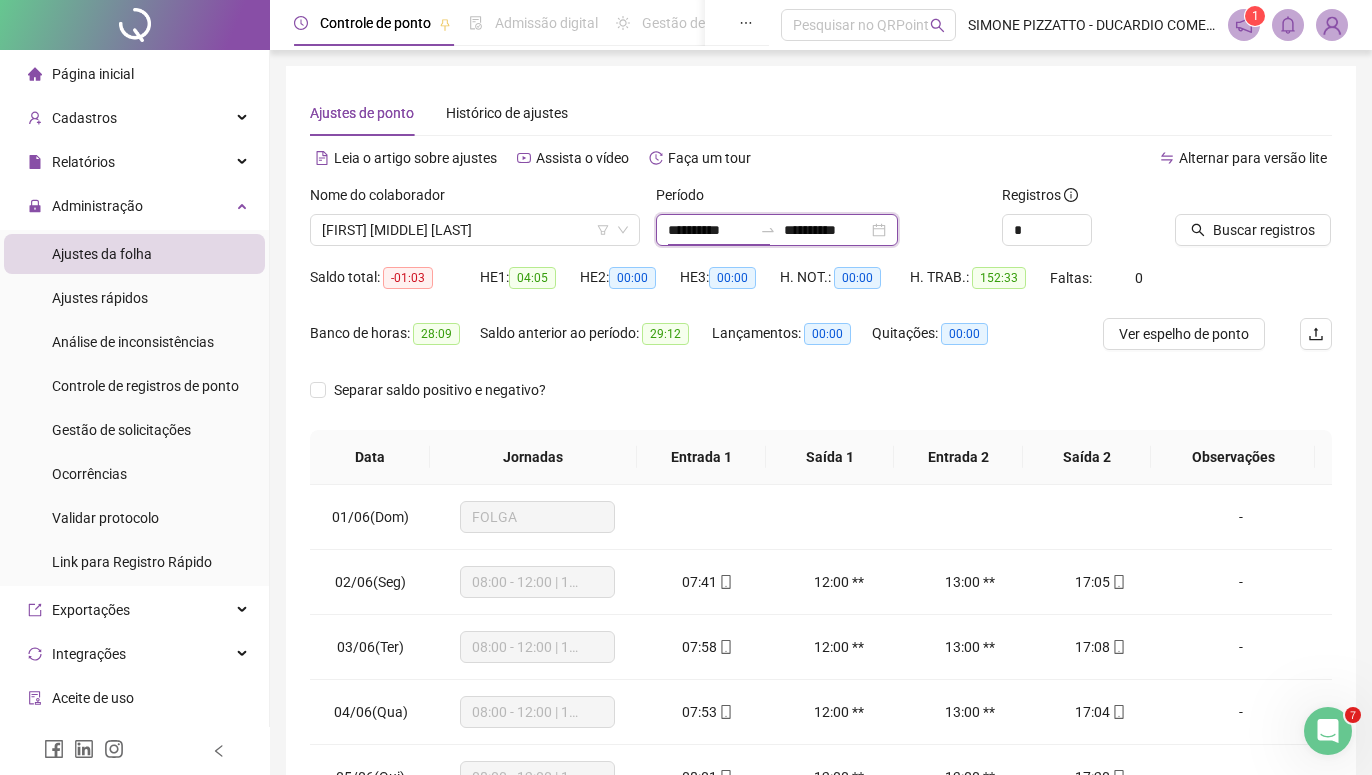 click on "**********" at bounding box center [710, 230] 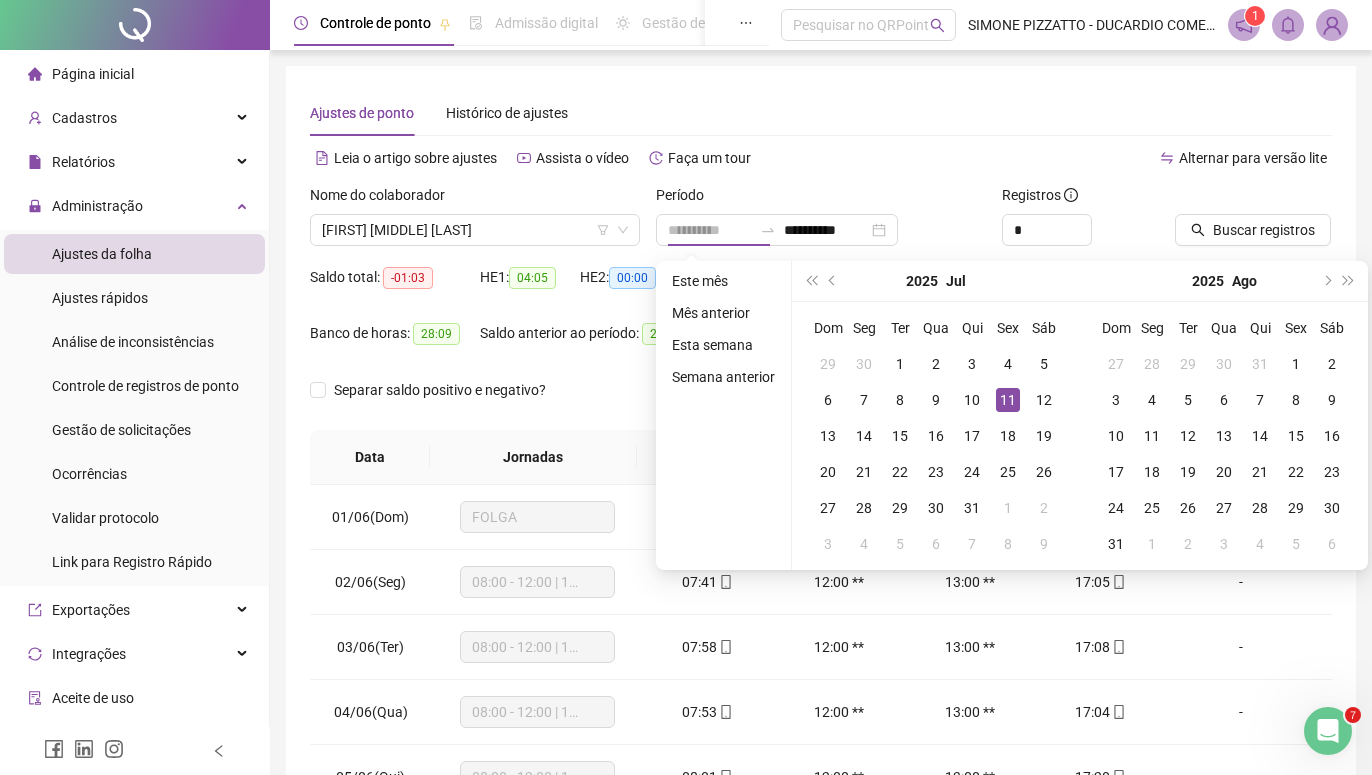 click on "11" at bounding box center [1008, 400] 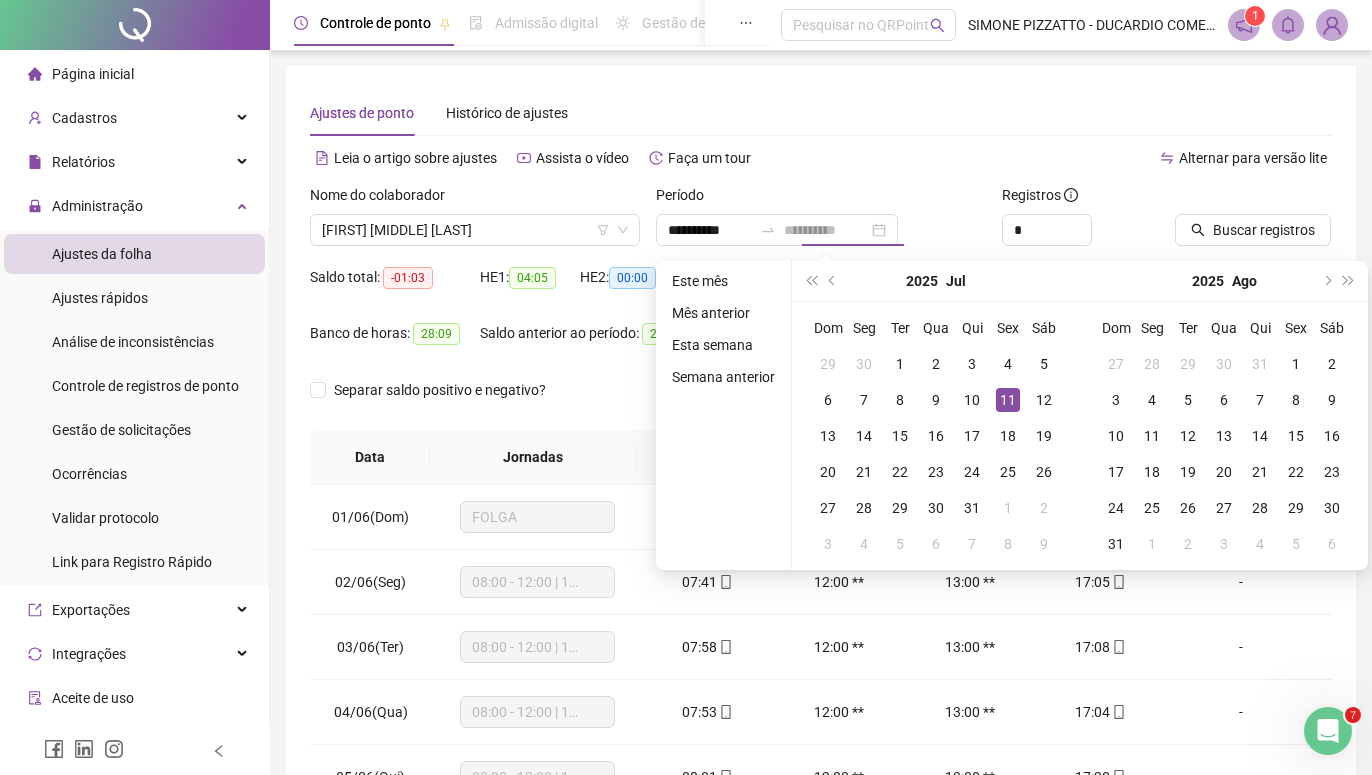 click on "11" at bounding box center (1008, 400) 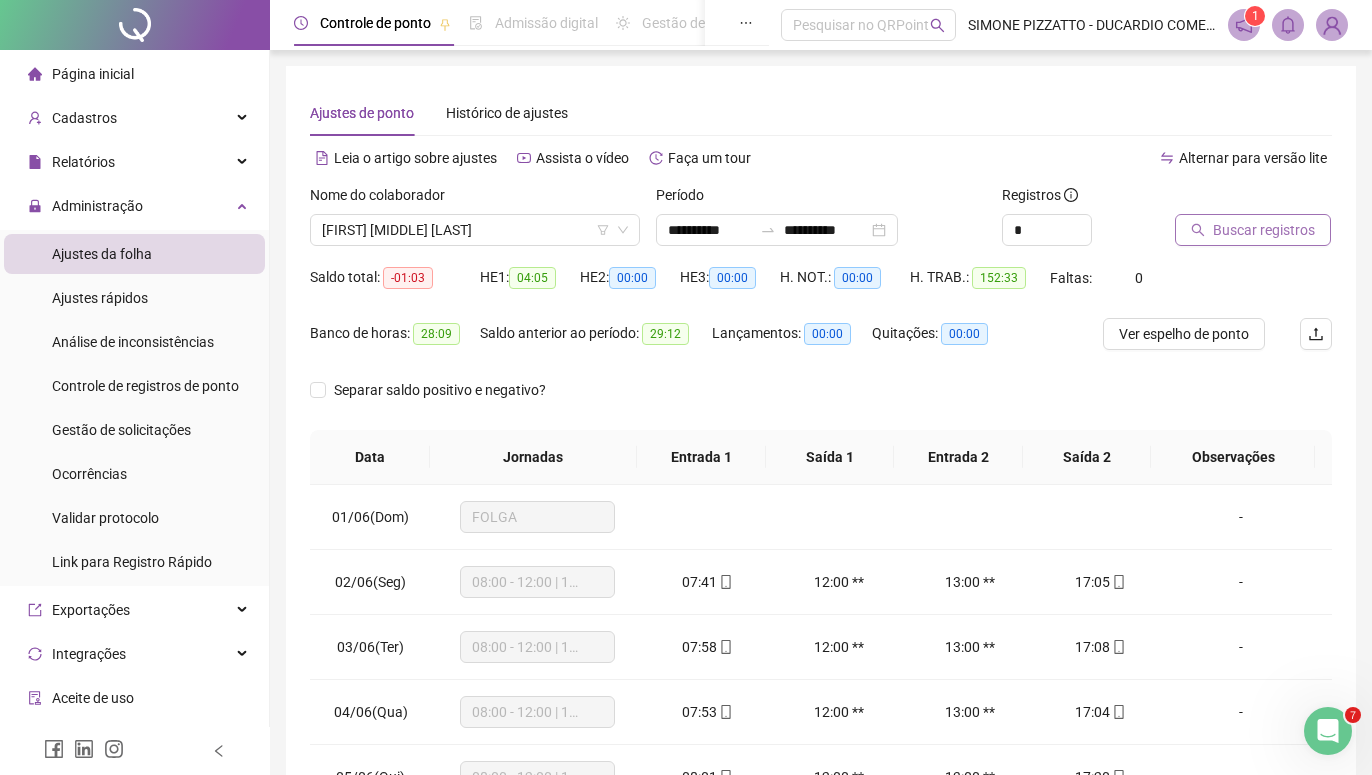 click on "Buscar registros" at bounding box center [1264, 230] 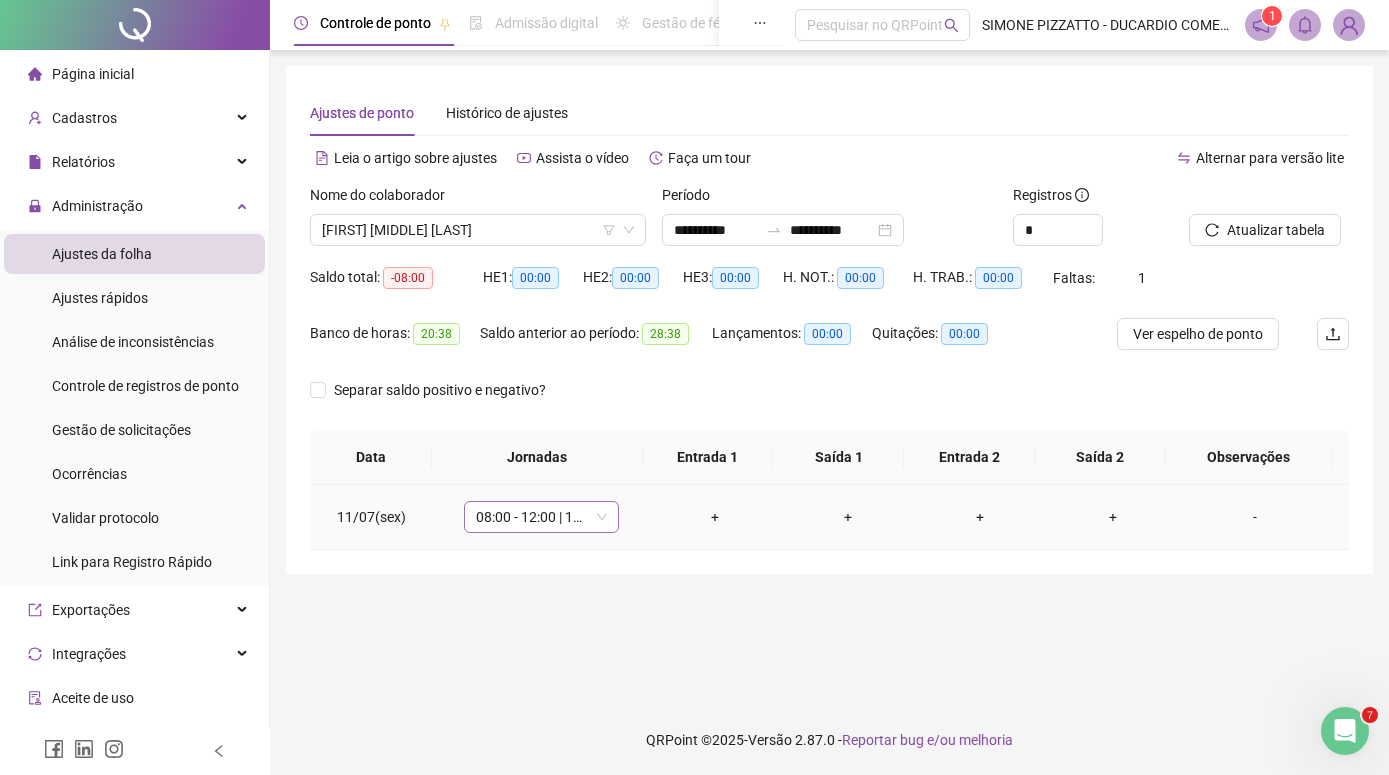click on "08:00 - 12:00 | 13:00 - 17:00" at bounding box center [541, 517] 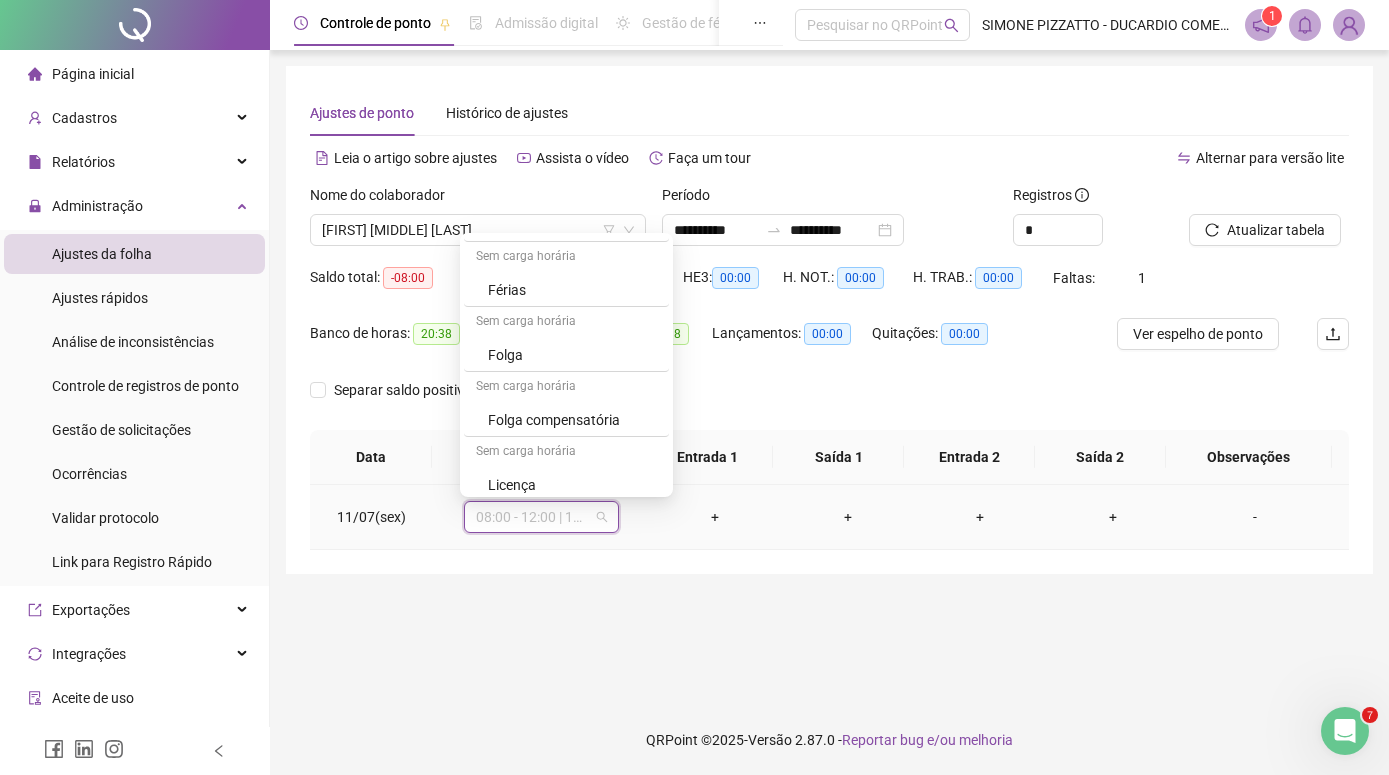scroll, scrollTop: 197, scrollLeft: 0, axis: vertical 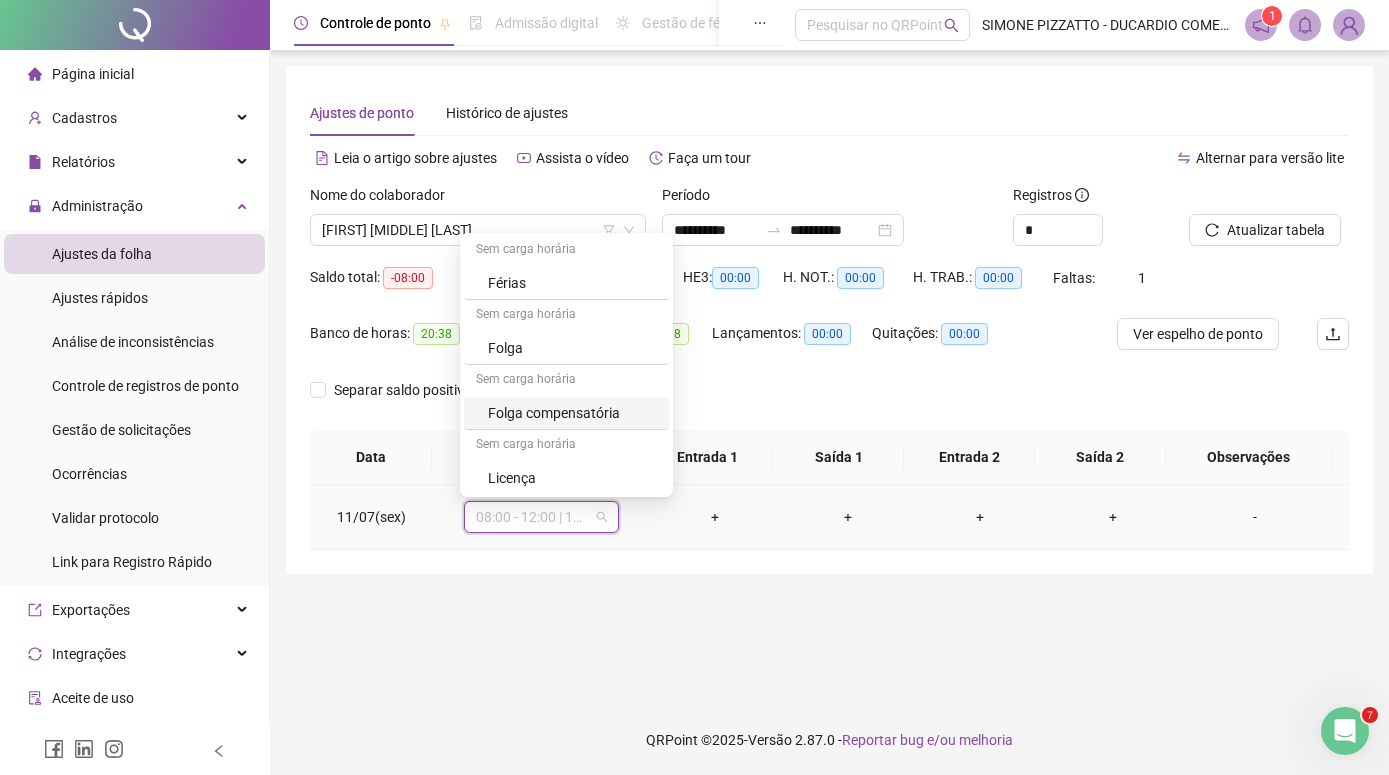 click on "Folga compensatória" at bounding box center (572, 413) 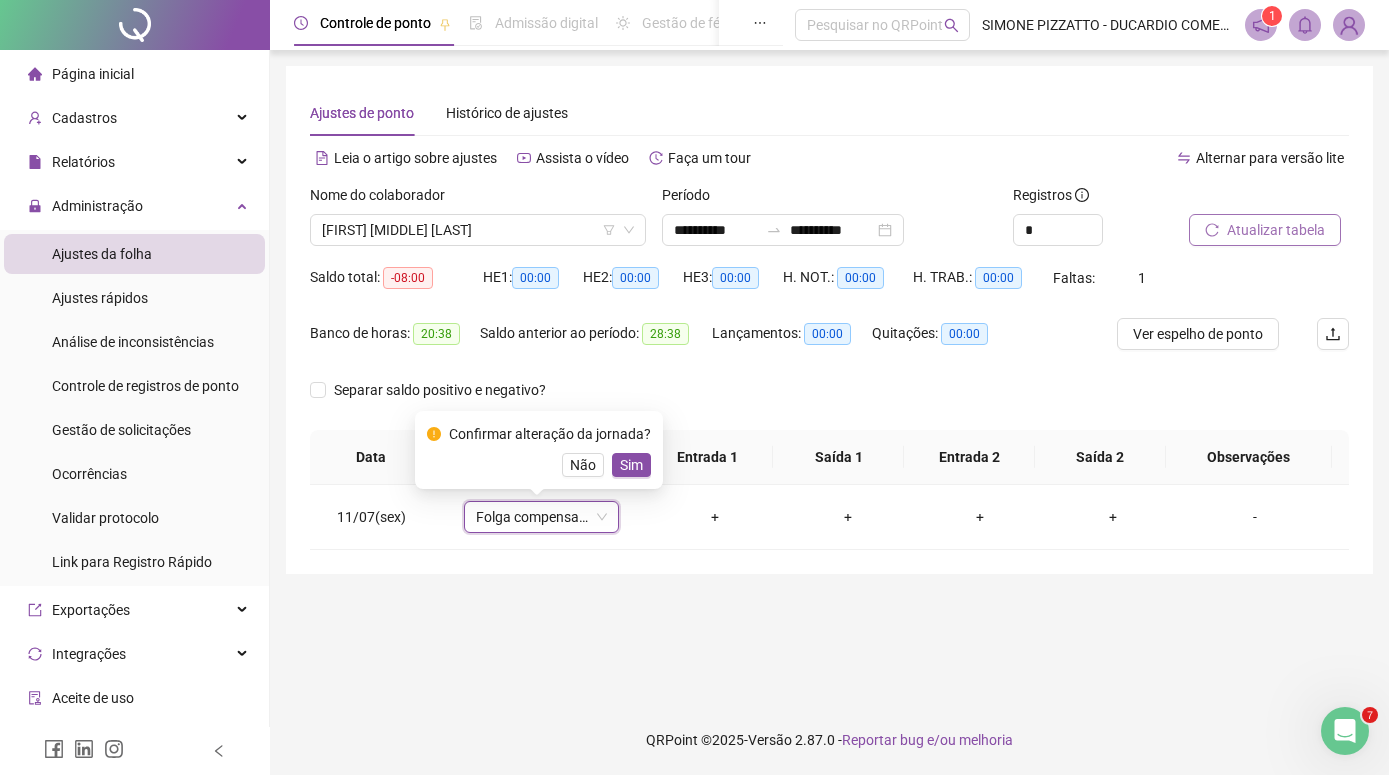 click on "Atualizar tabela" at bounding box center [1276, 230] 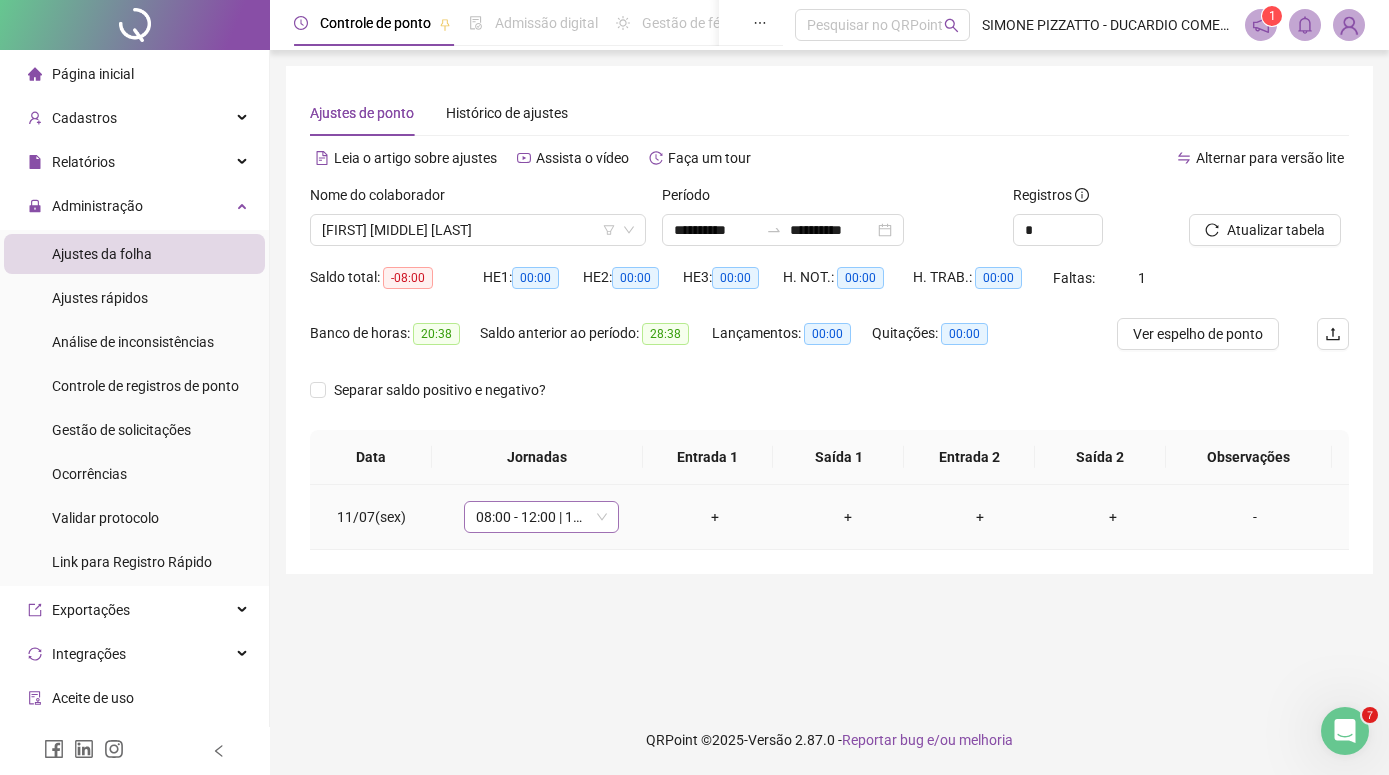 click on "08:00 - 12:00 | 13:00 - 17:00" at bounding box center (541, 517) 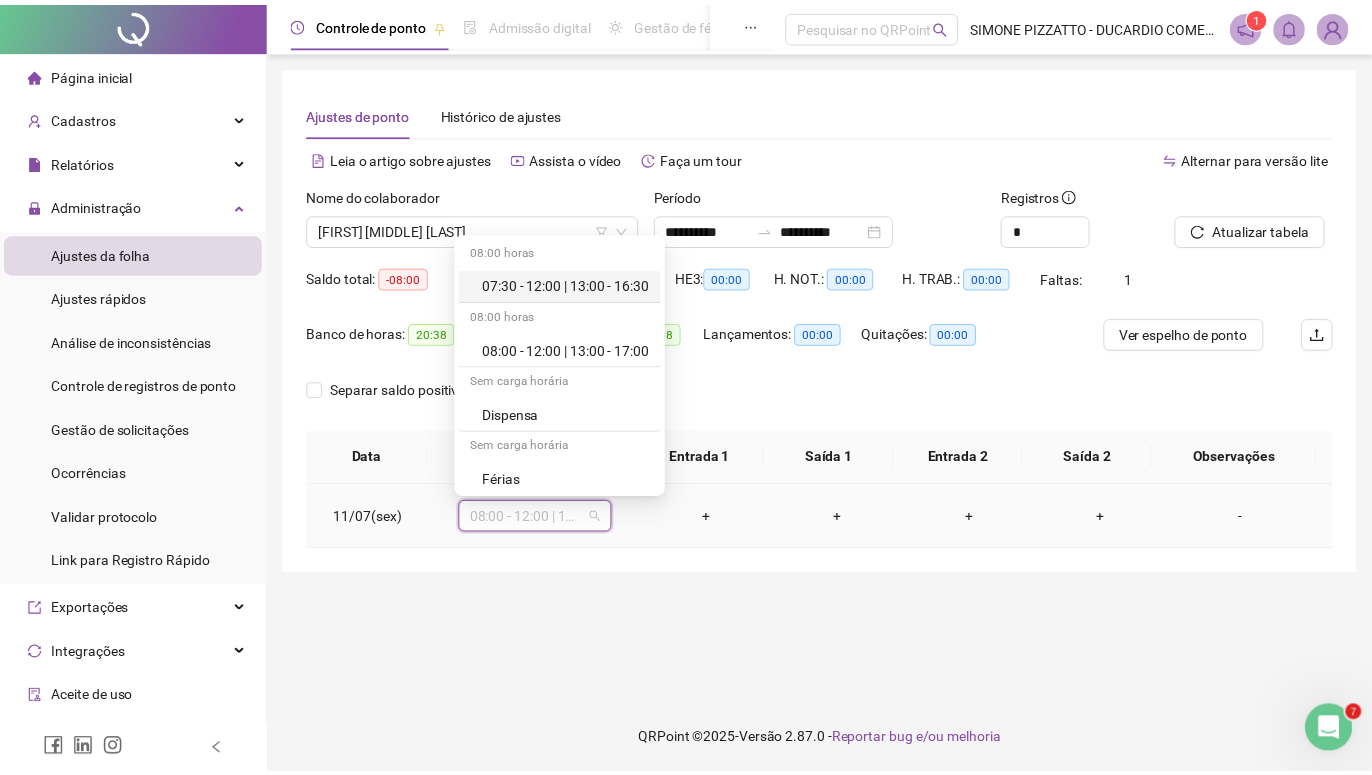 scroll, scrollTop: 197, scrollLeft: 0, axis: vertical 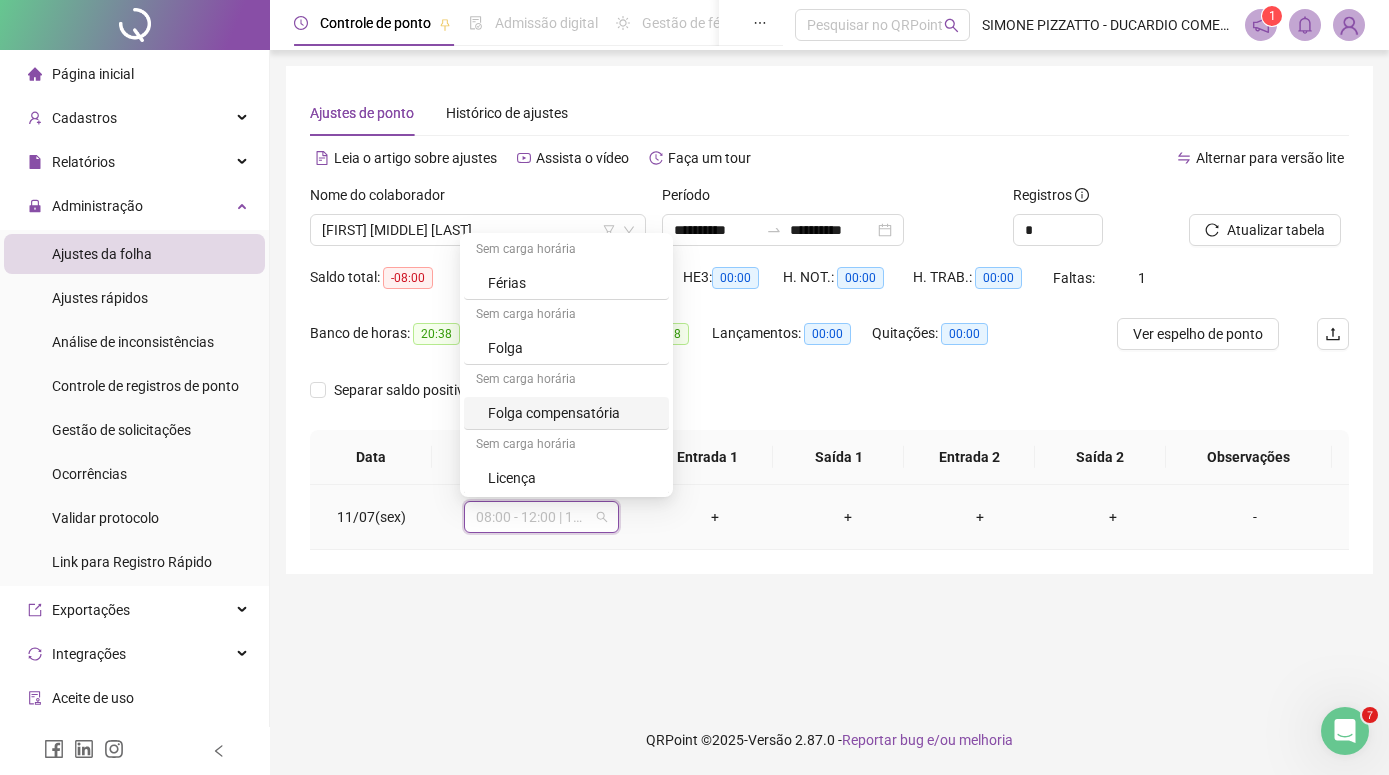 click on "Folga compensatória" at bounding box center (572, 413) 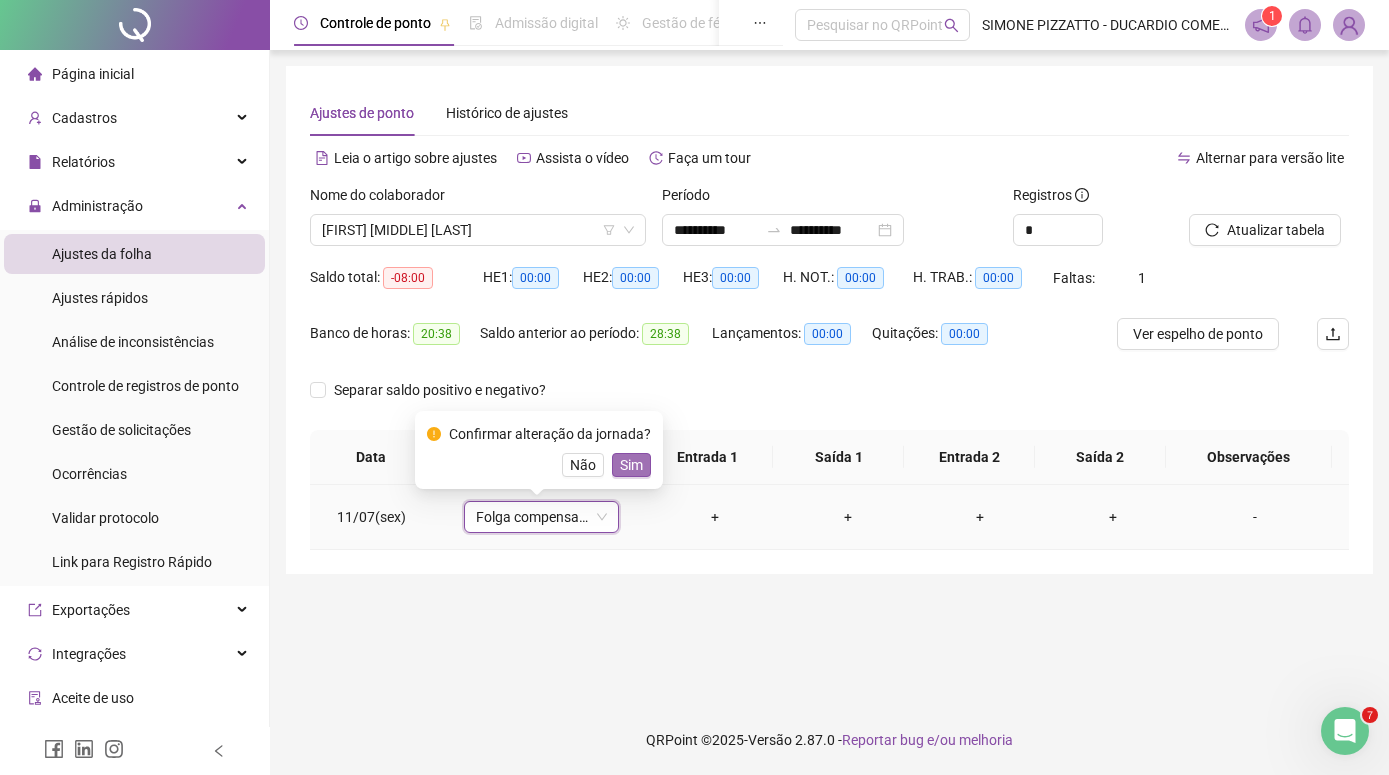 click on "Sim" at bounding box center [631, 465] 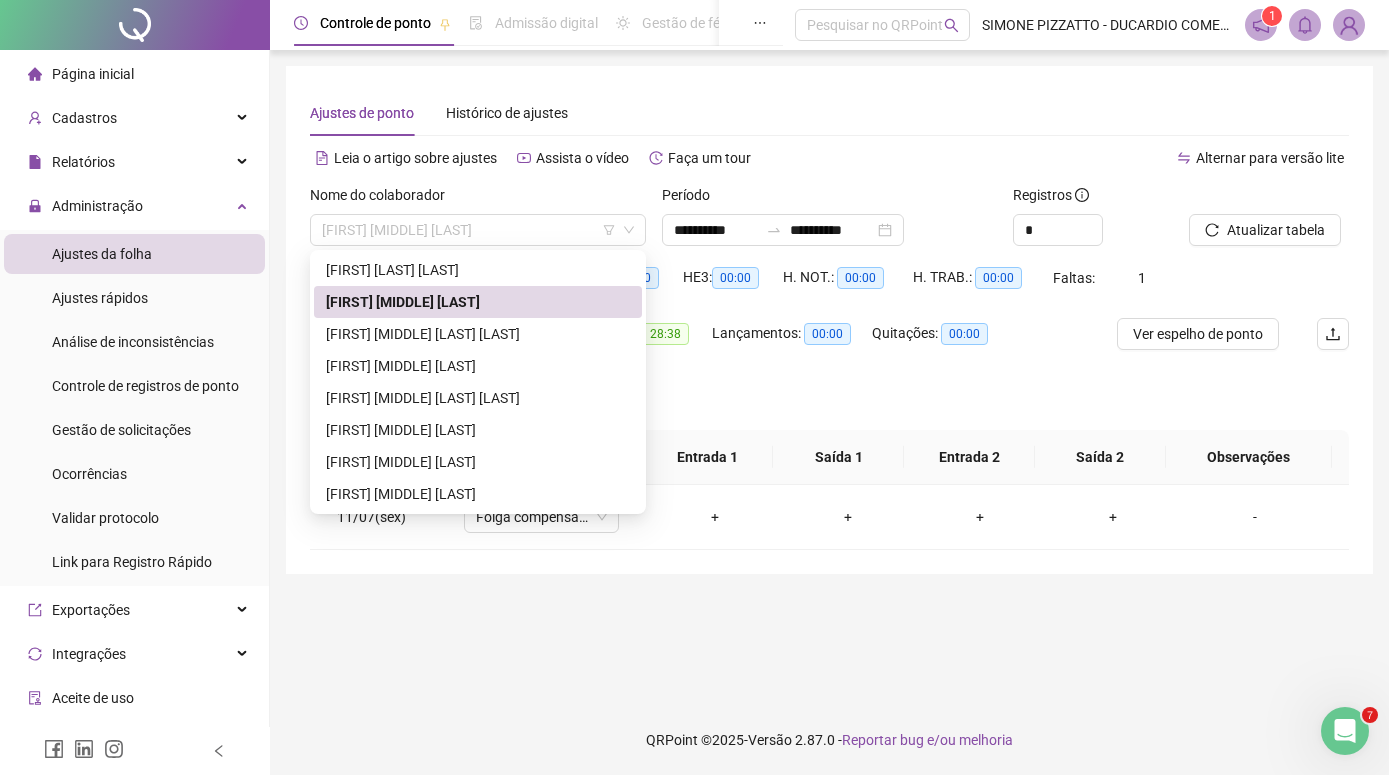 drag, startPoint x: 562, startPoint y: 238, endPoint x: 406, endPoint y: 250, distance: 156.46086 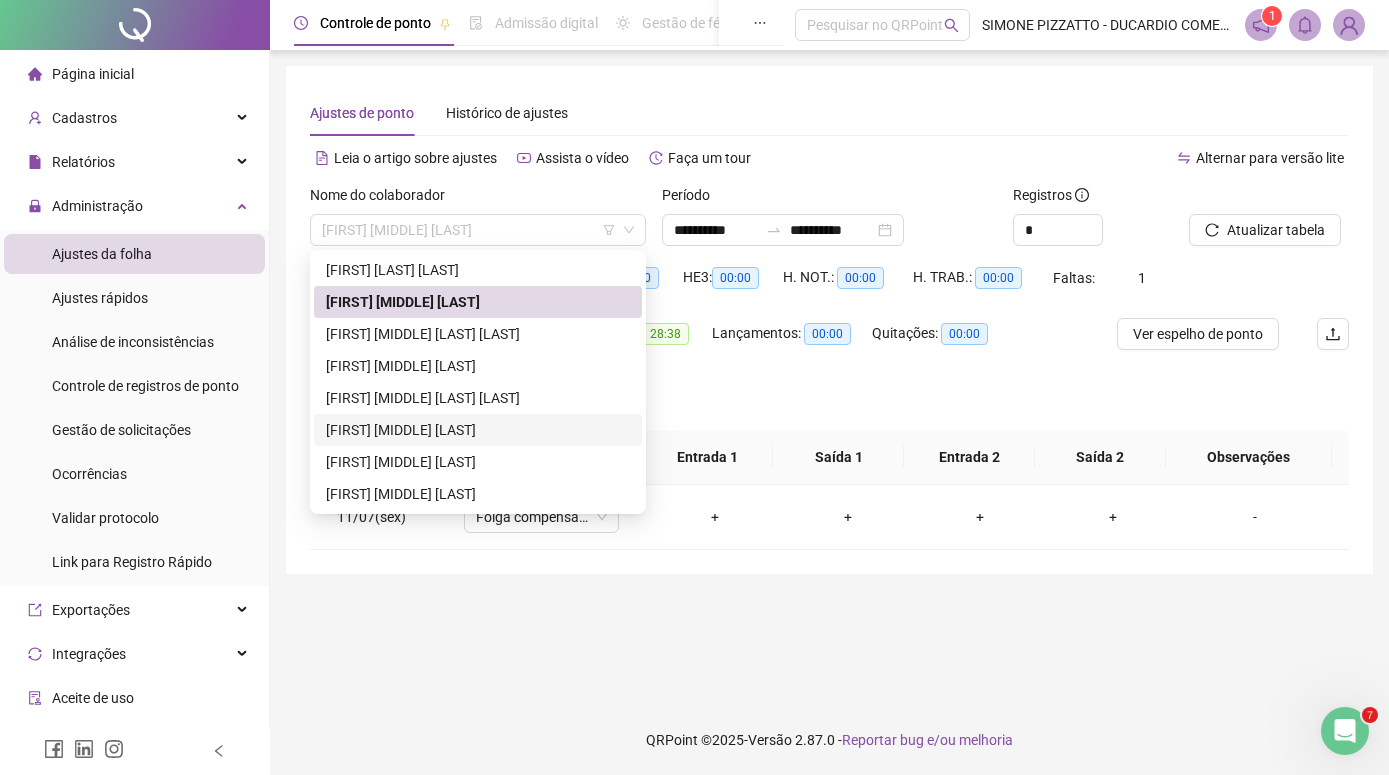 click on "[FIRST] [MIDDLE] [LAST]" at bounding box center (478, 430) 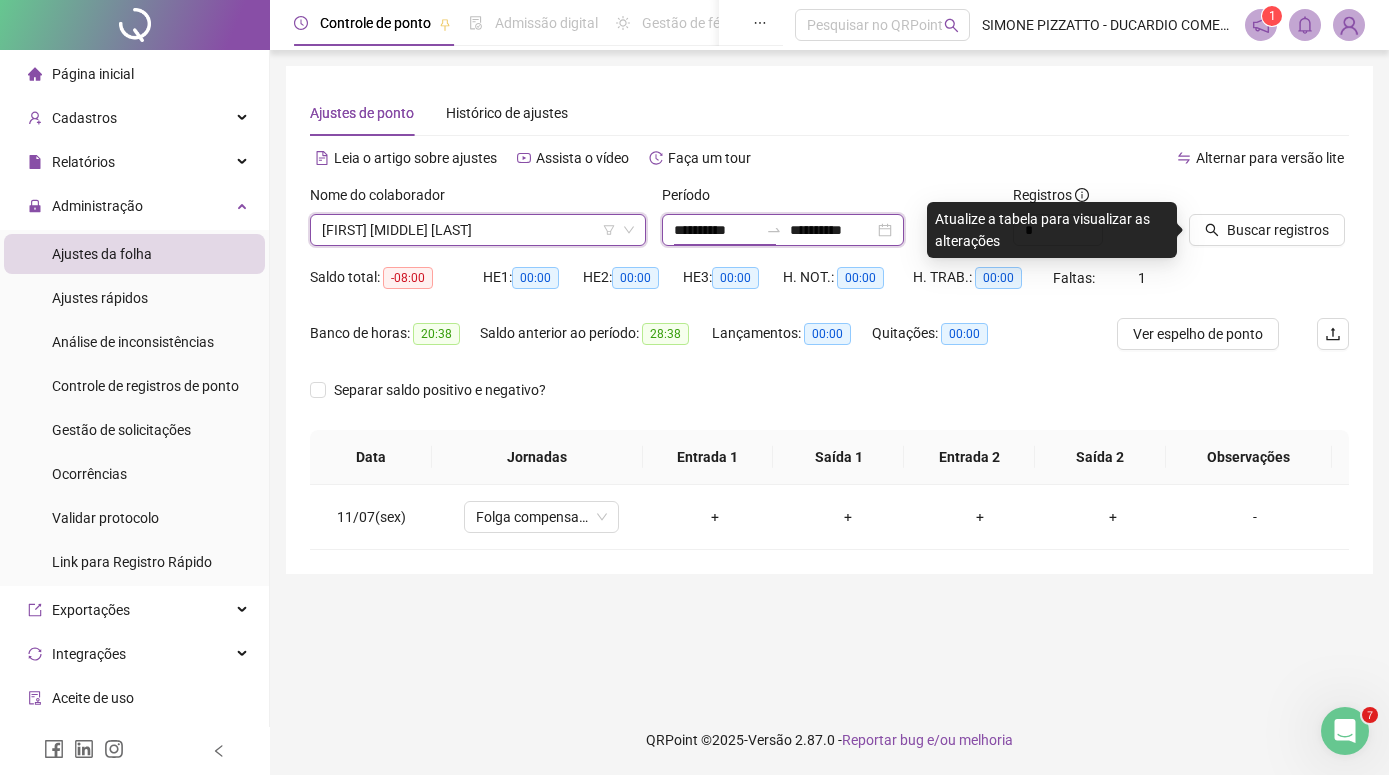 click on "**********" at bounding box center (716, 230) 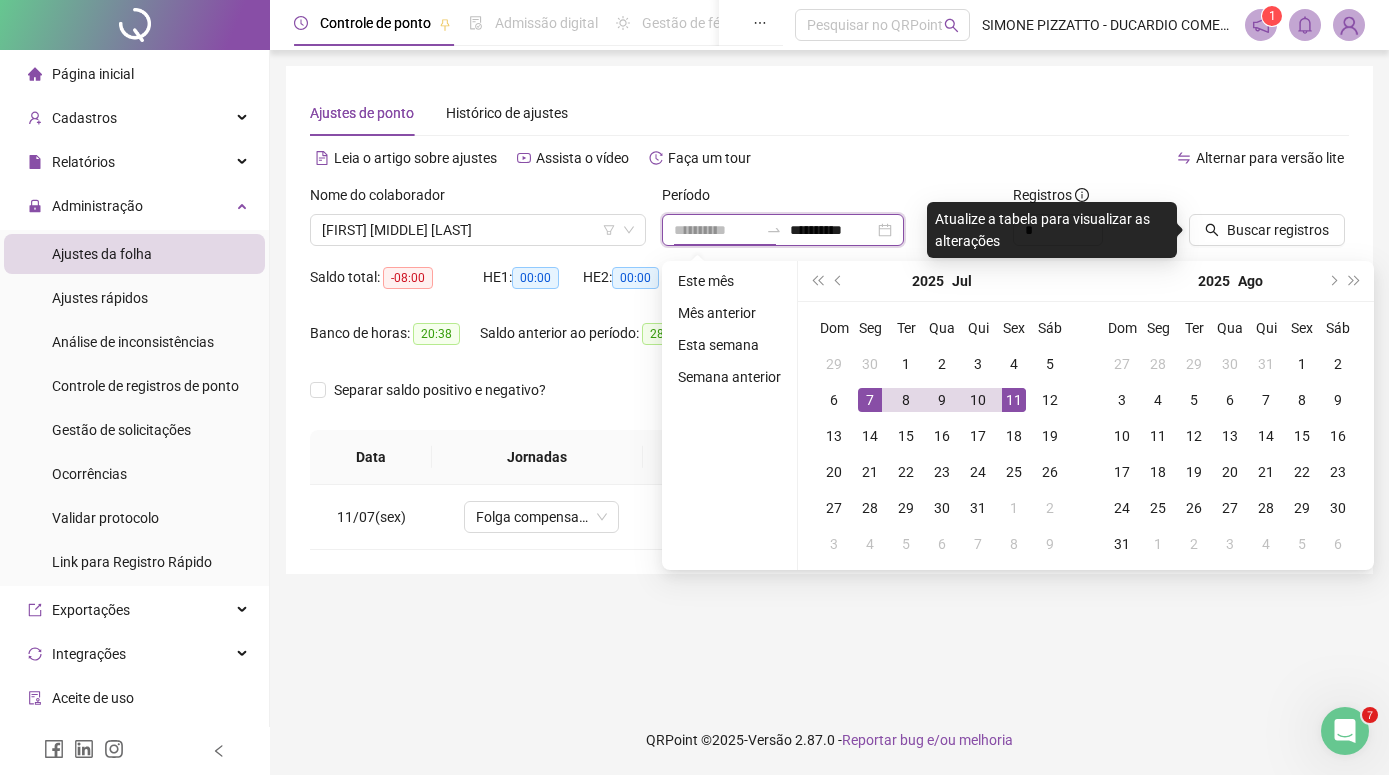 type on "**********" 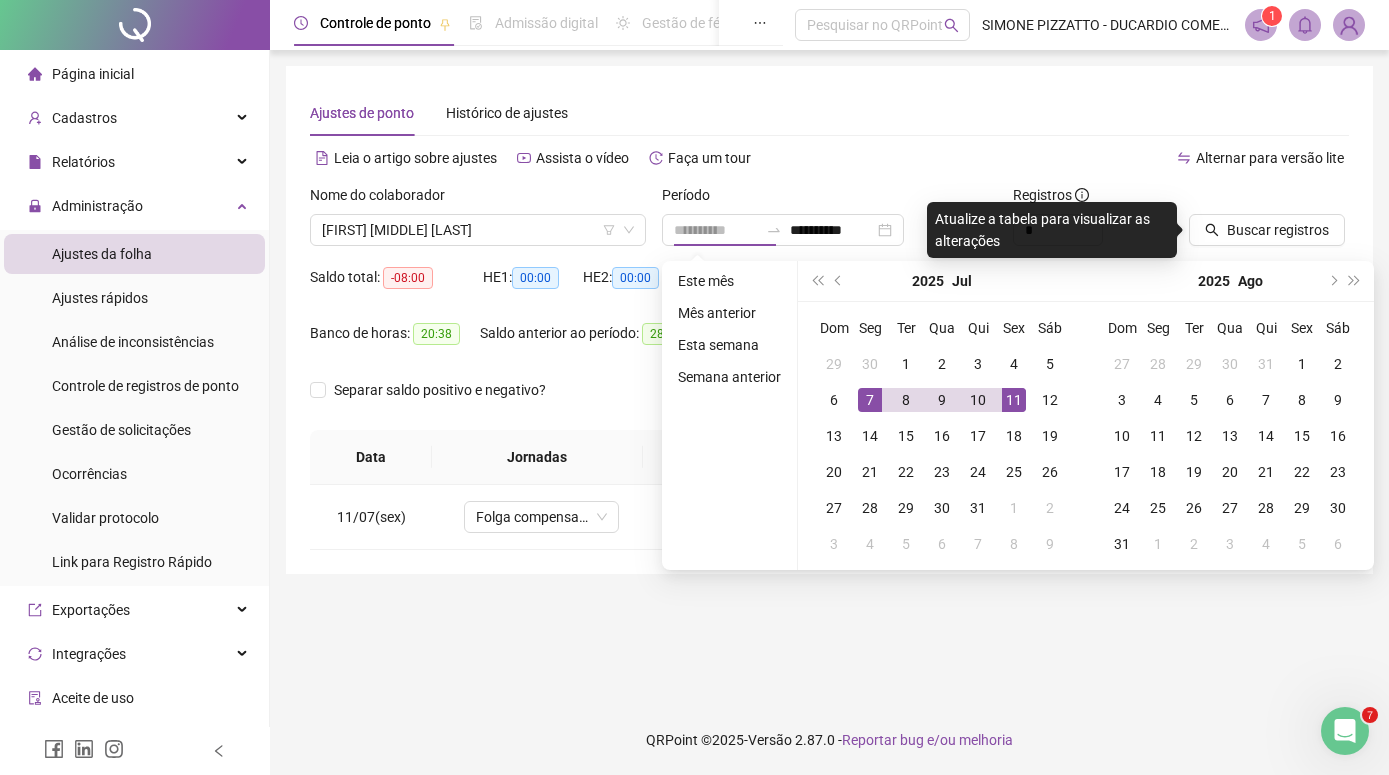 click on "7" at bounding box center [870, 400] 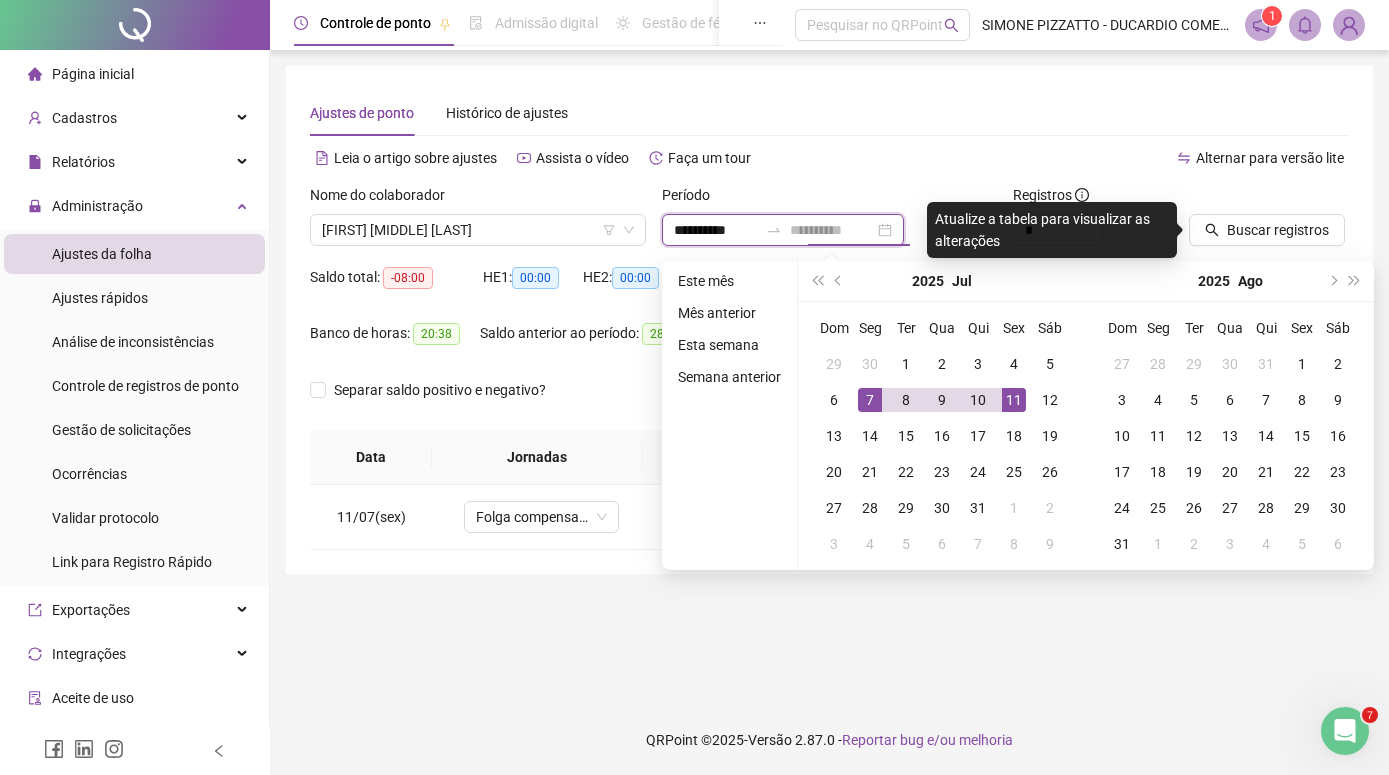 type on "**********" 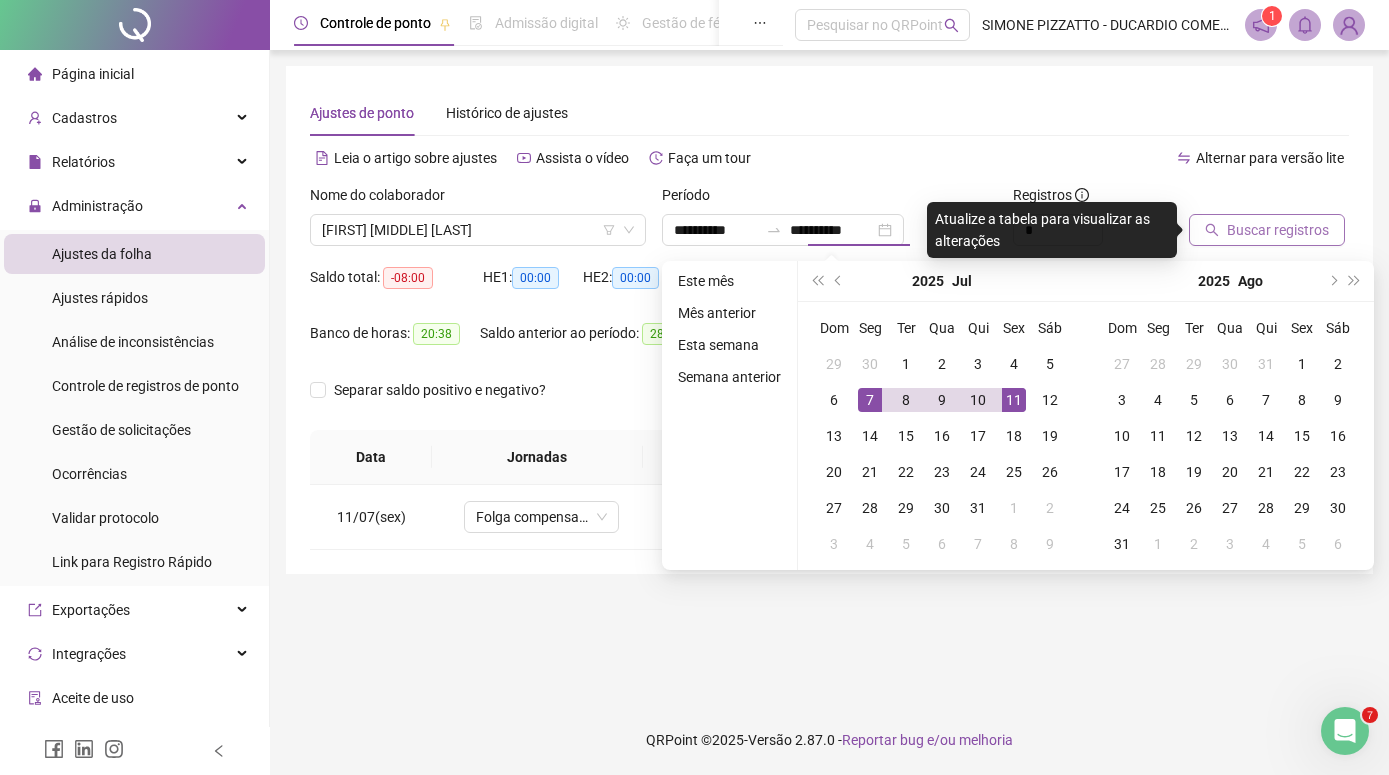 click on "Buscar registros" at bounding box center [1267, 230] 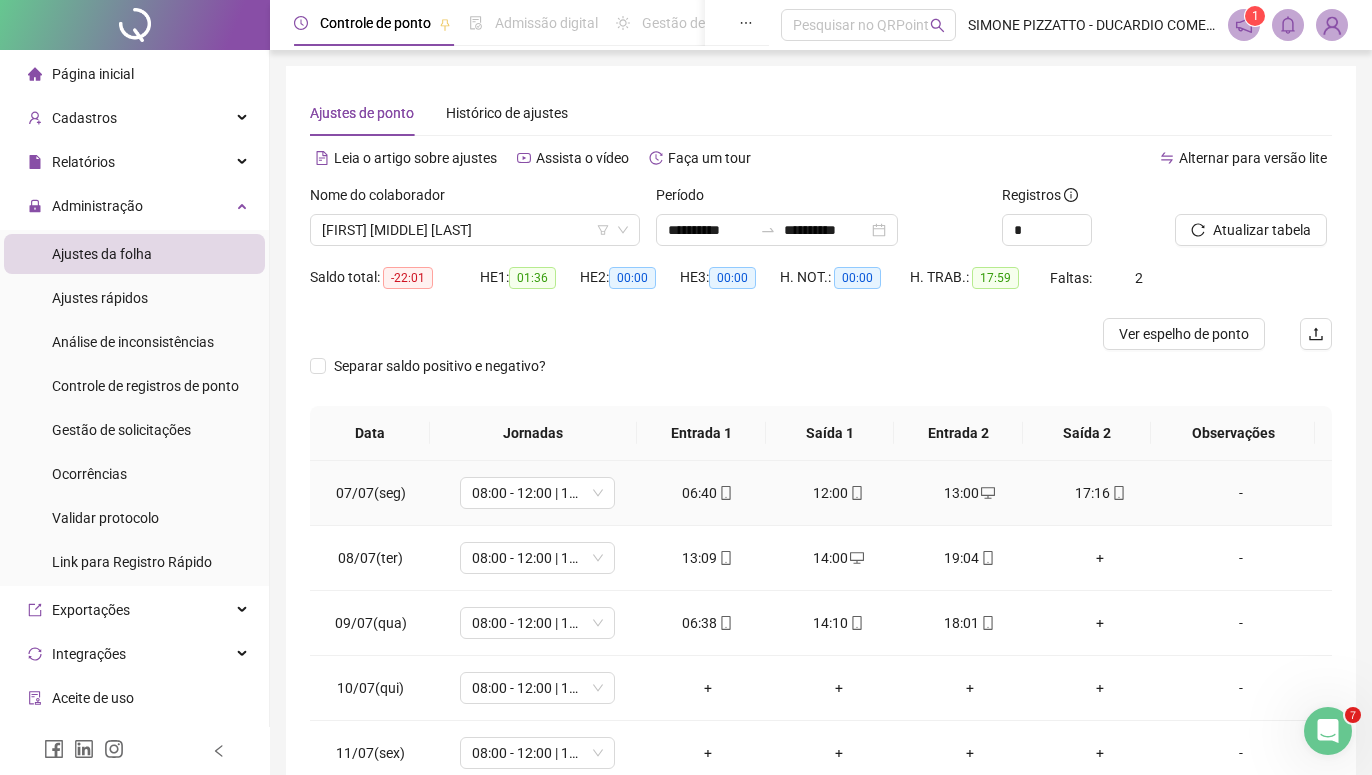 scroll, scrollTop: 102, scrollLeft: 0, axis: vertical 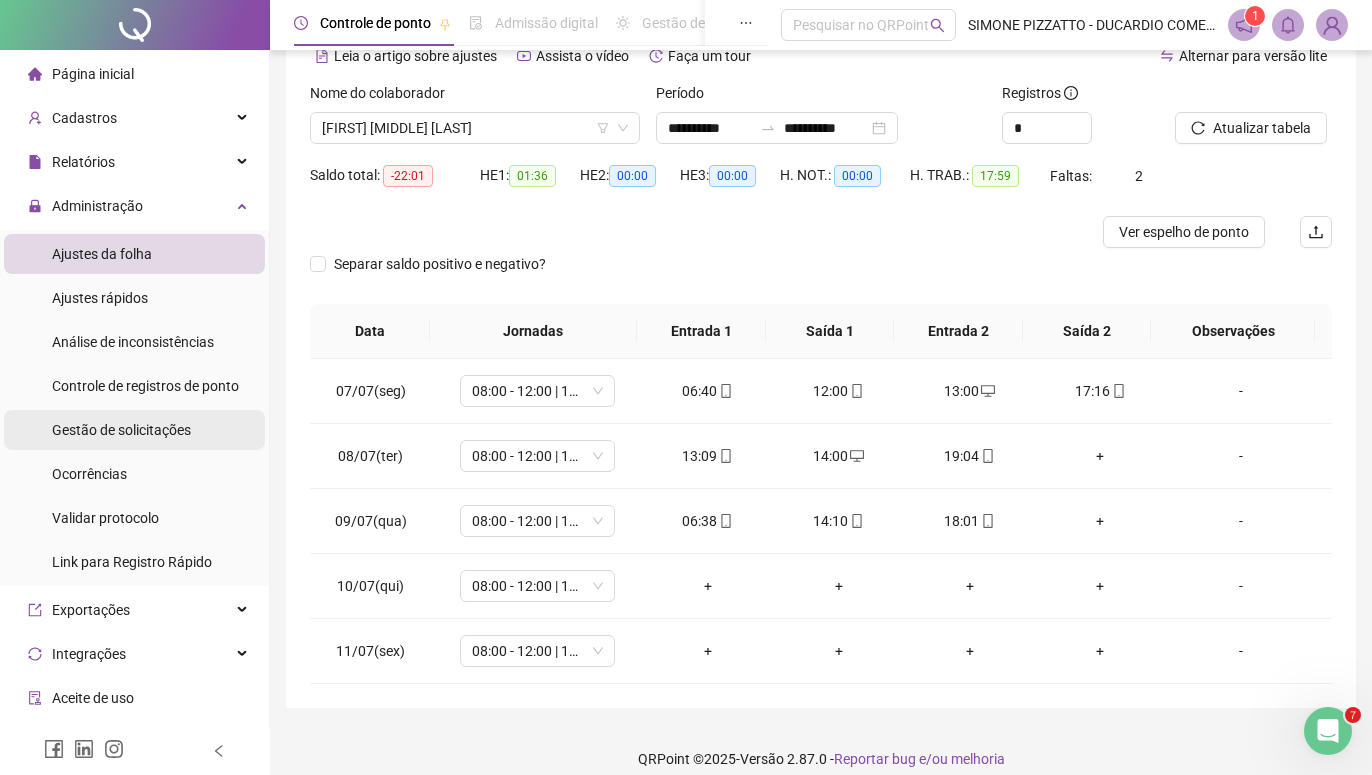 click on "Gestão de solicitações" at bounding box center (121, 430) 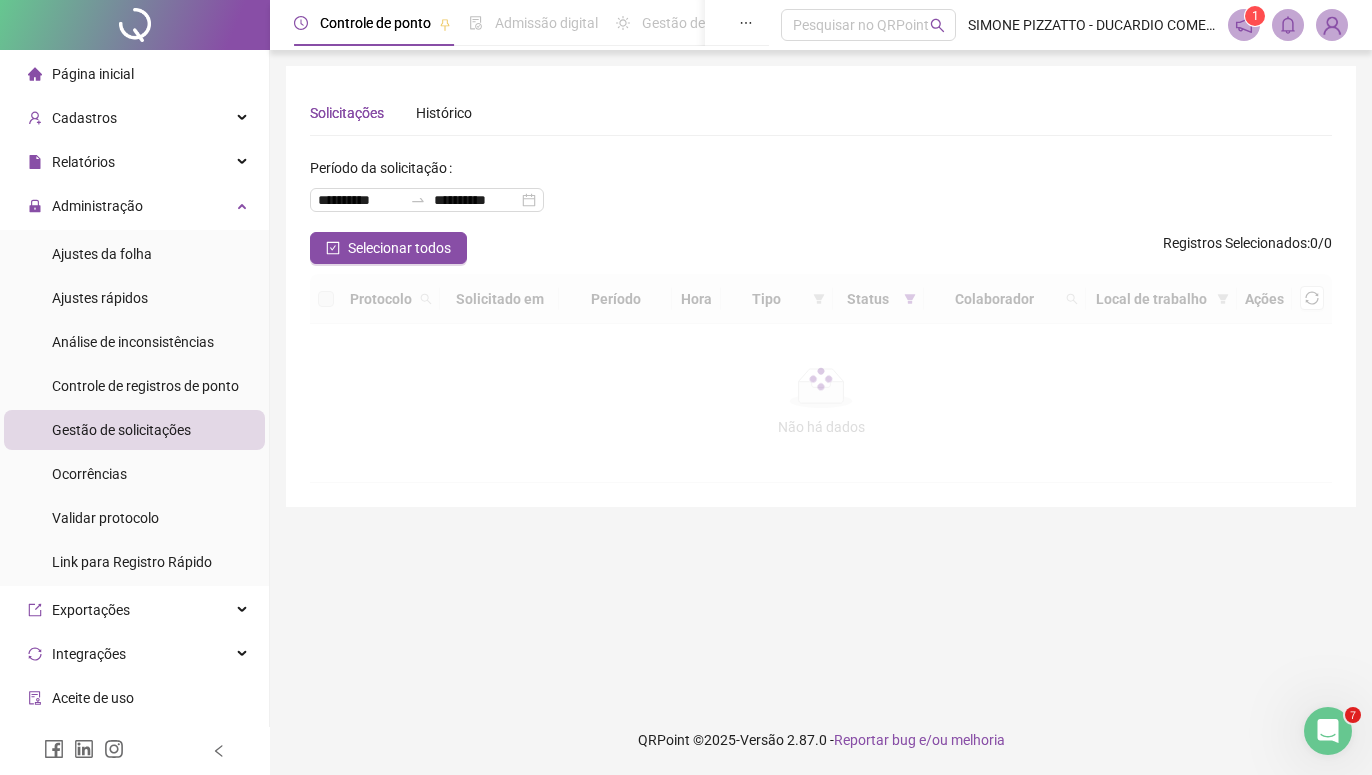 scroll, scrollTop: 0, scrollLeft: 0, axis: both 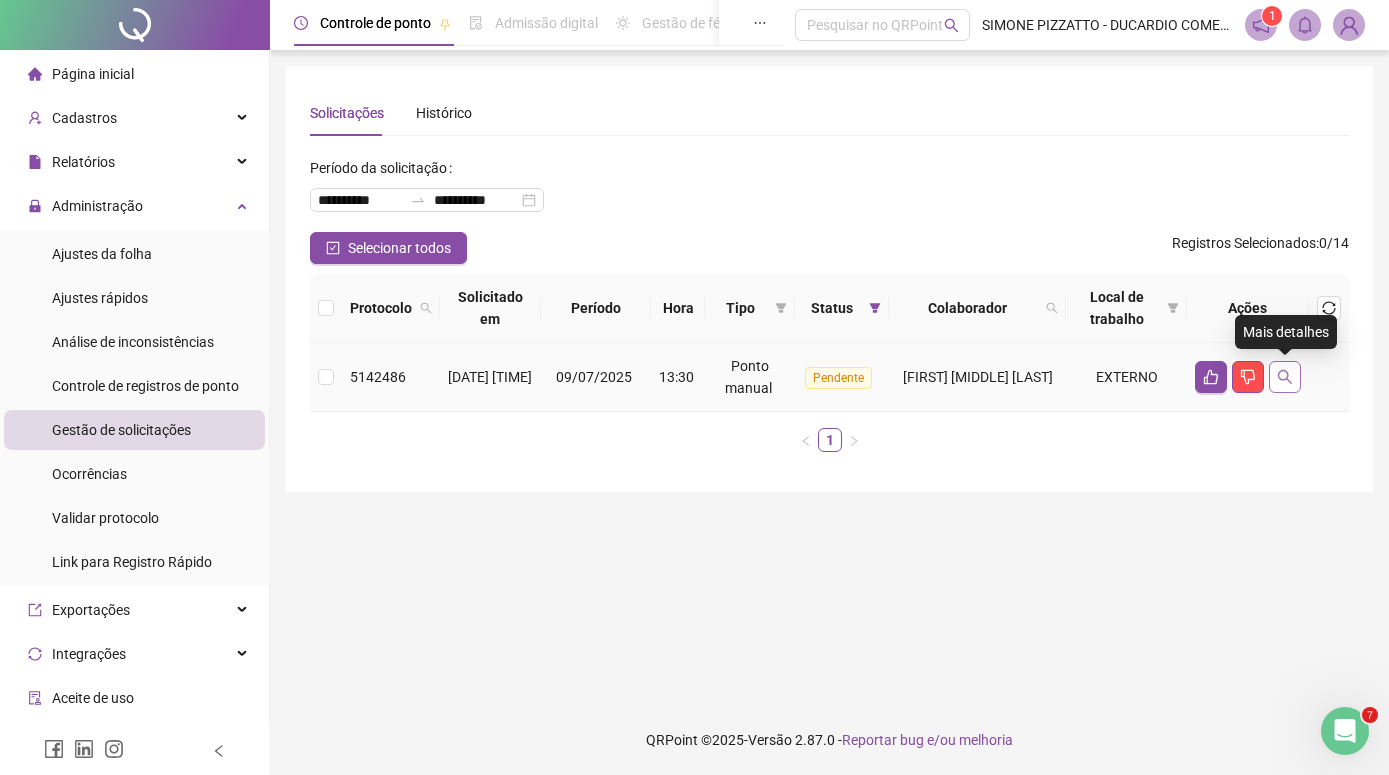 click 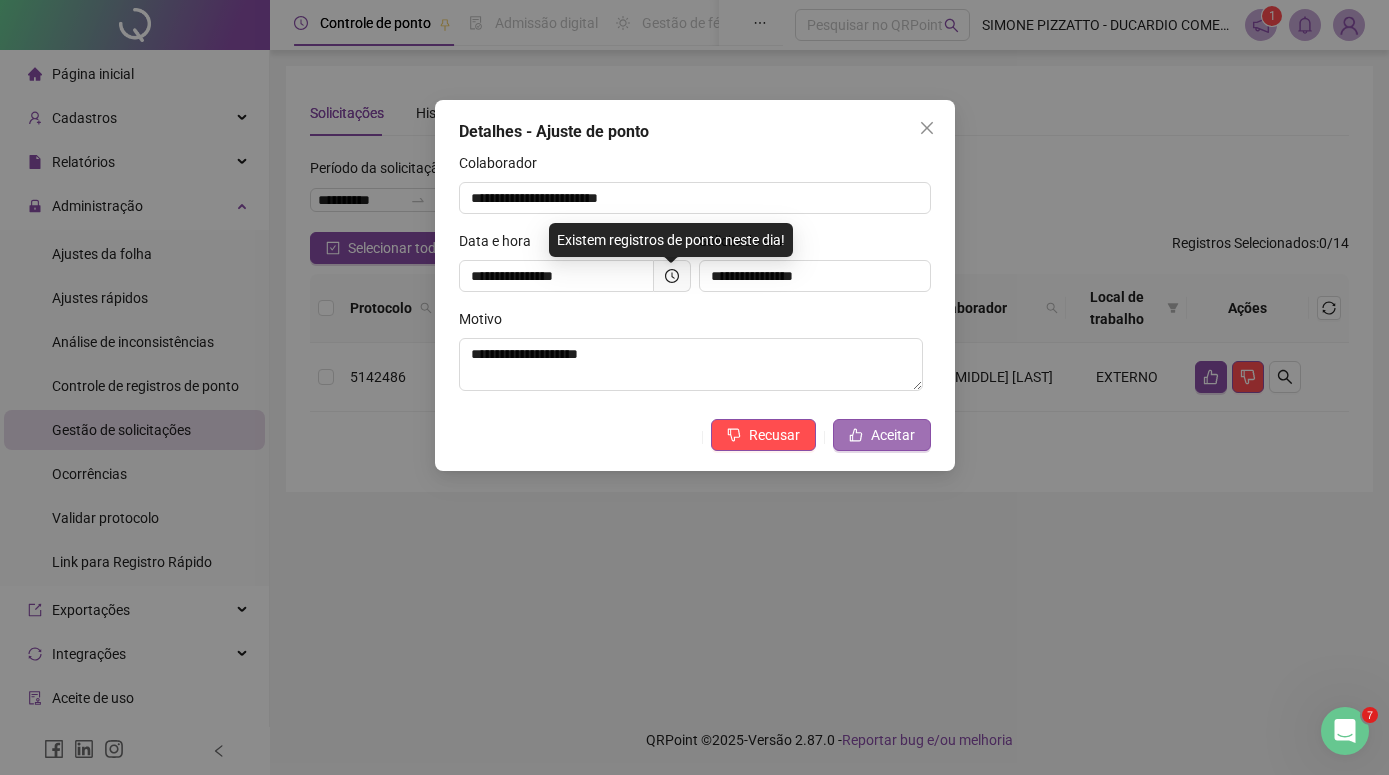 click on "Aceitar" at bounding box center (893, 435) 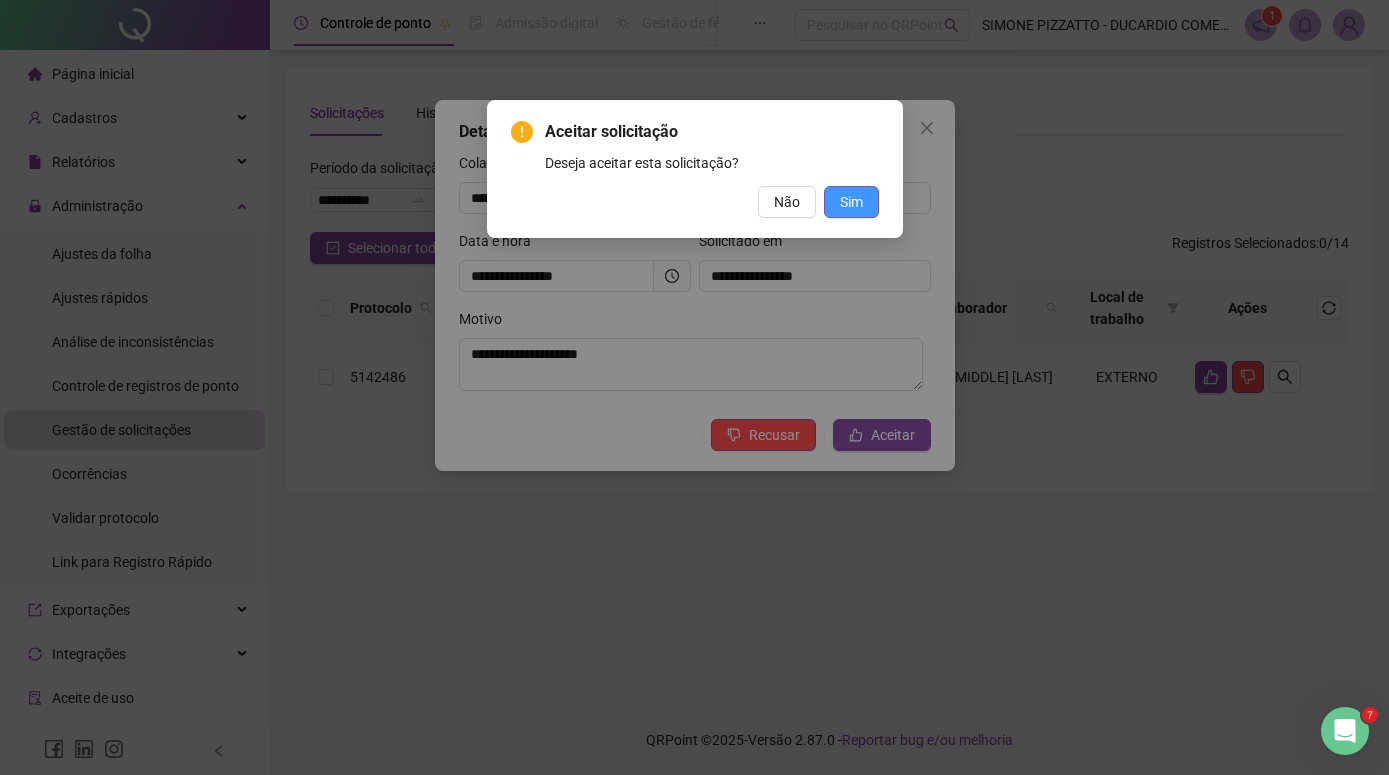 click on "Sim" at bounding box center [851, 202] 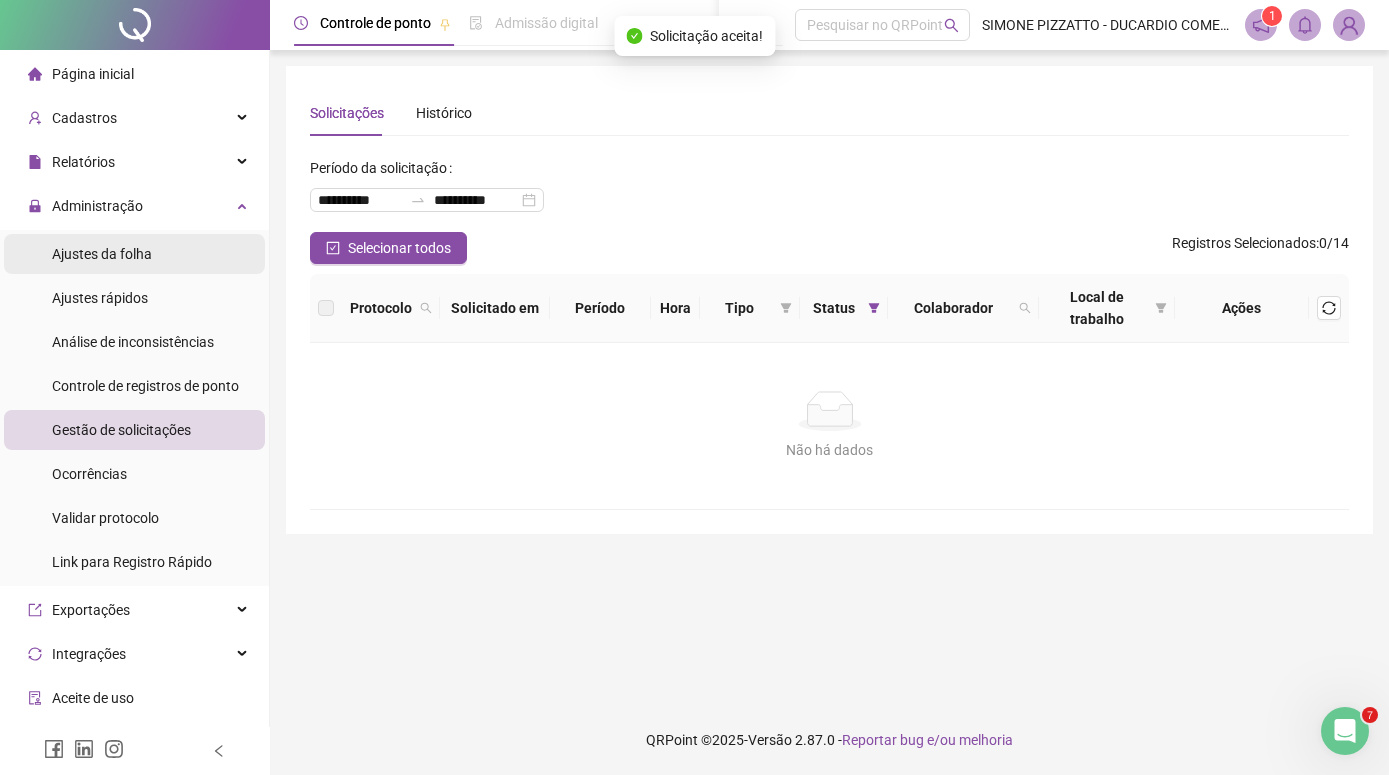 click on "Ajustes da folha" at bounding box center (102, 254) 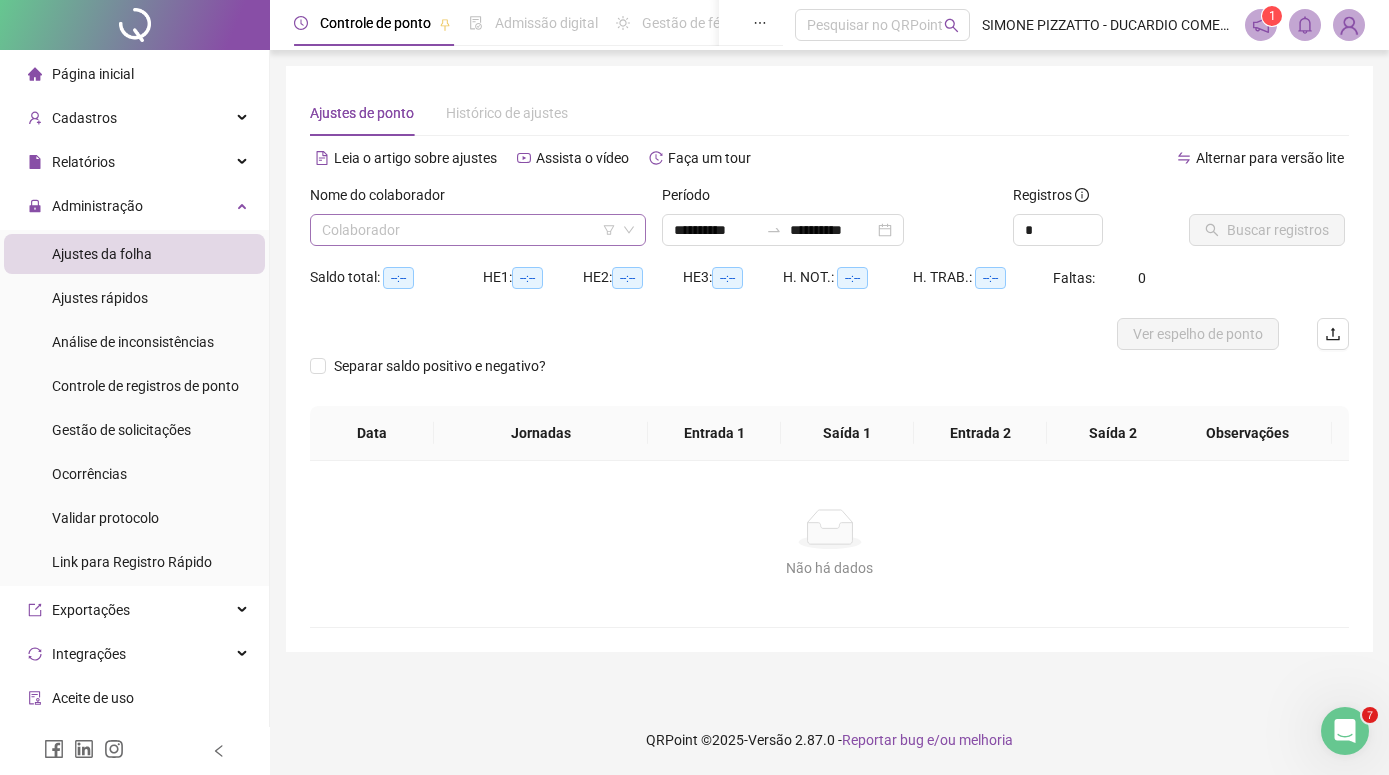 click at bounding box center [472, 230] 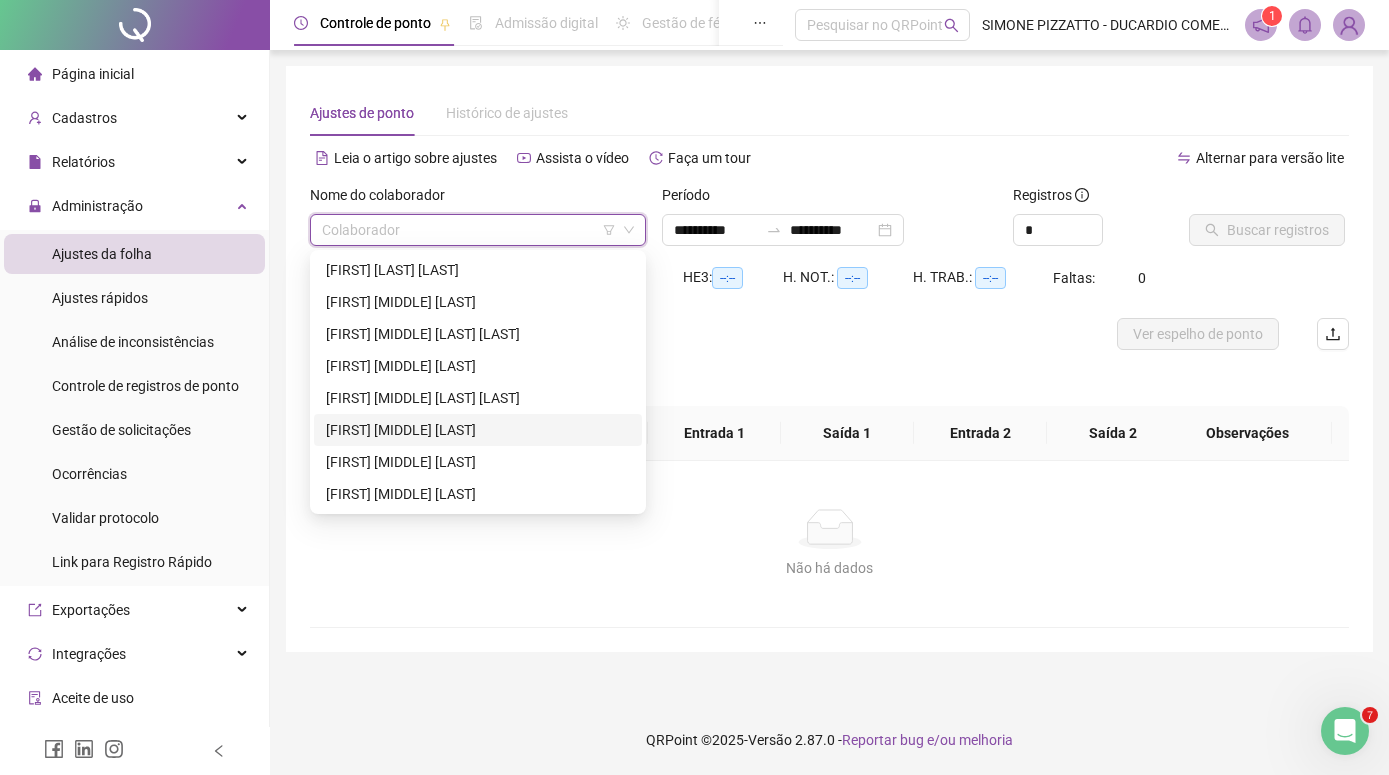click on "[FIRST] [MIDDLE] [LAST]" at bounding box center [478, 430] 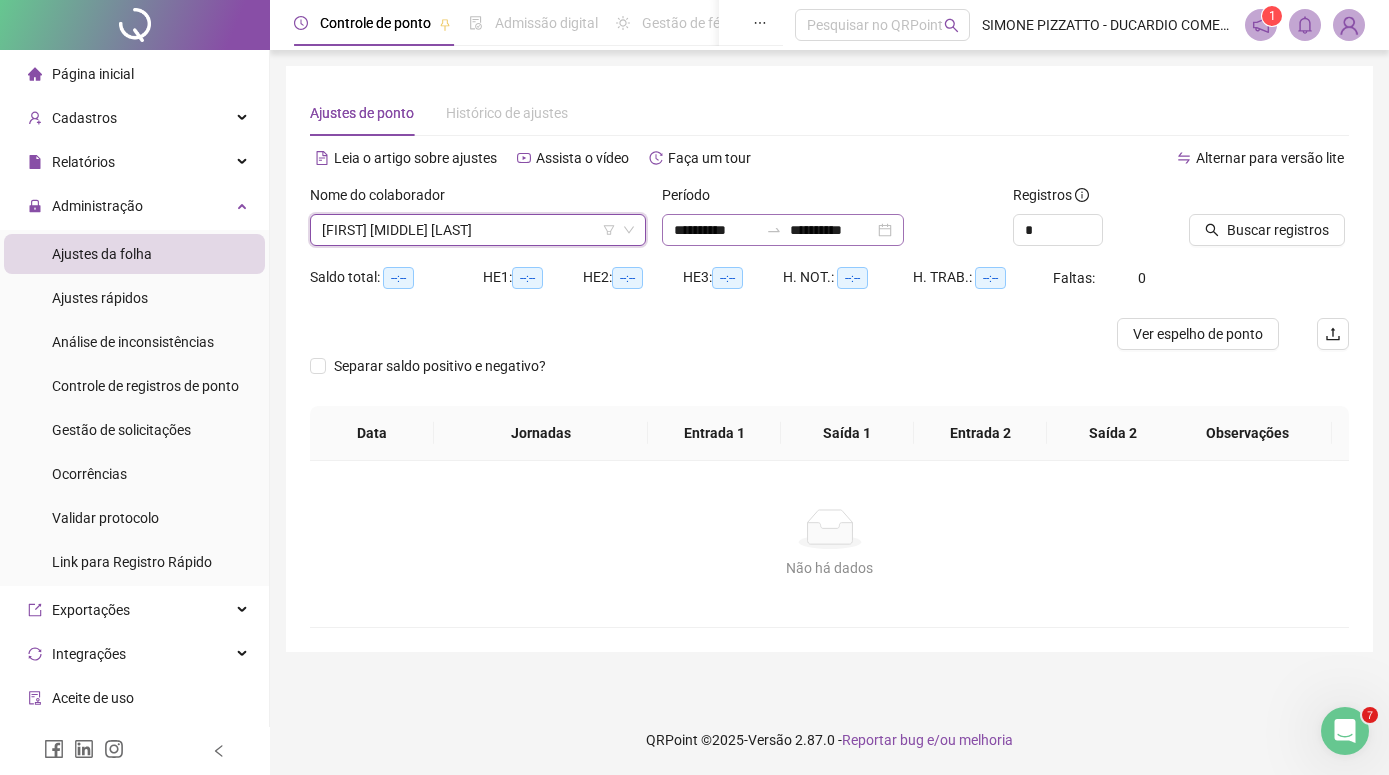 click on "**********" at bounding box center [783, 230] 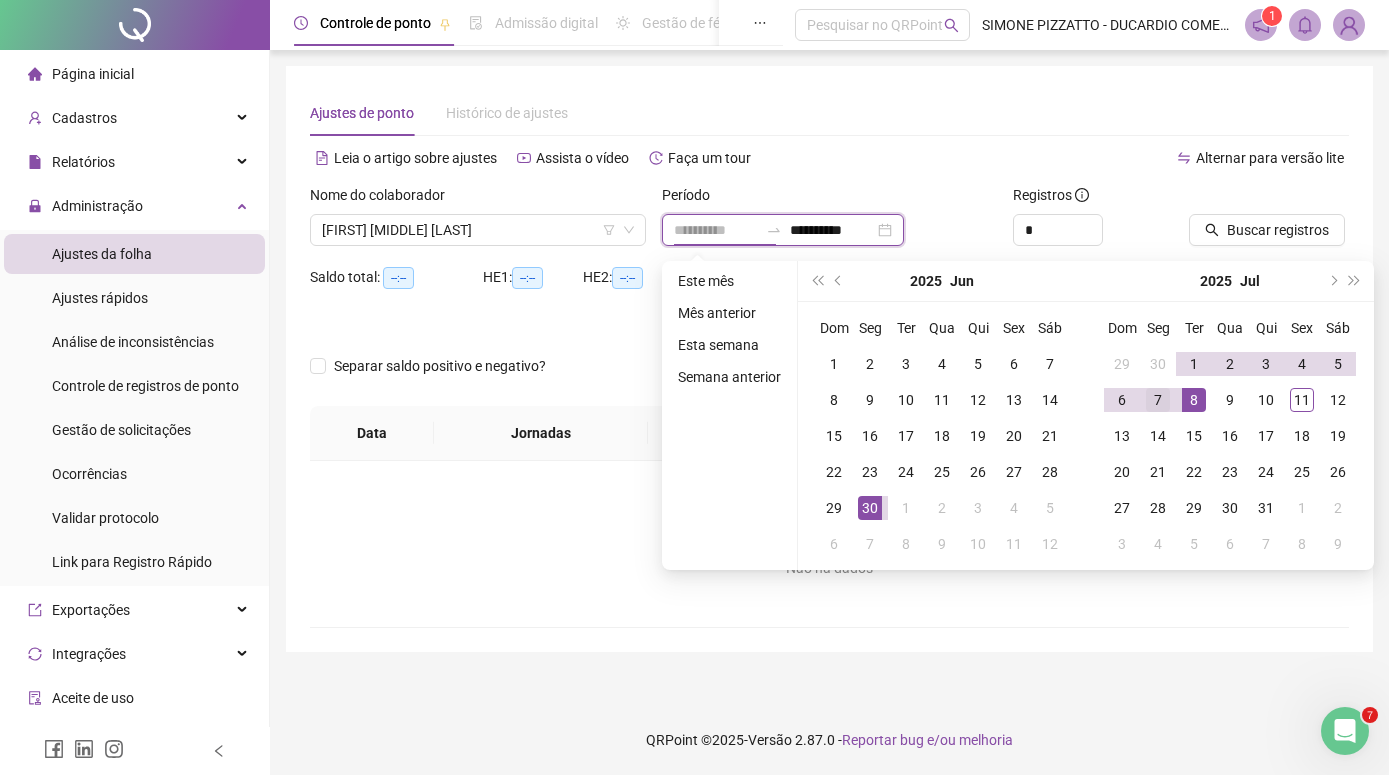 type on "**********" 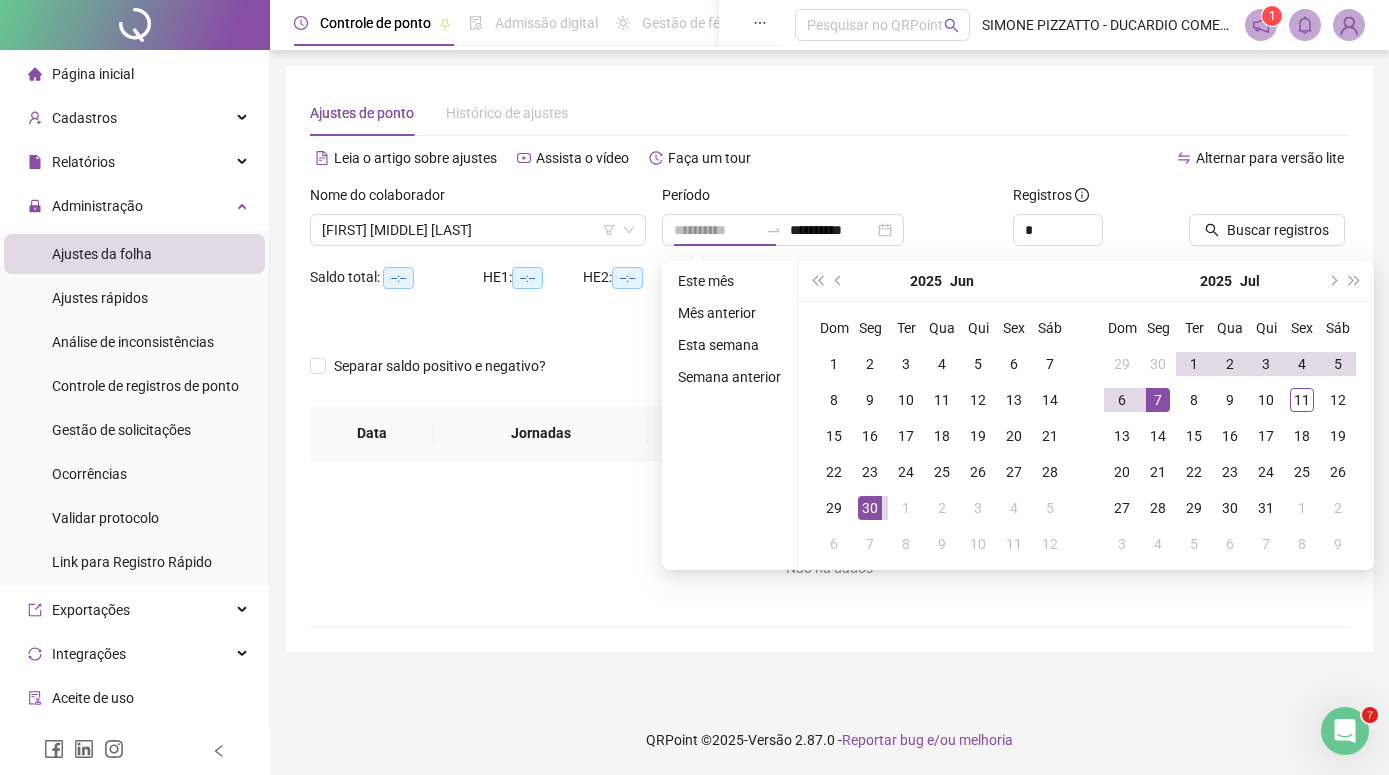 click on "7" at bounding box center [1158, 400] 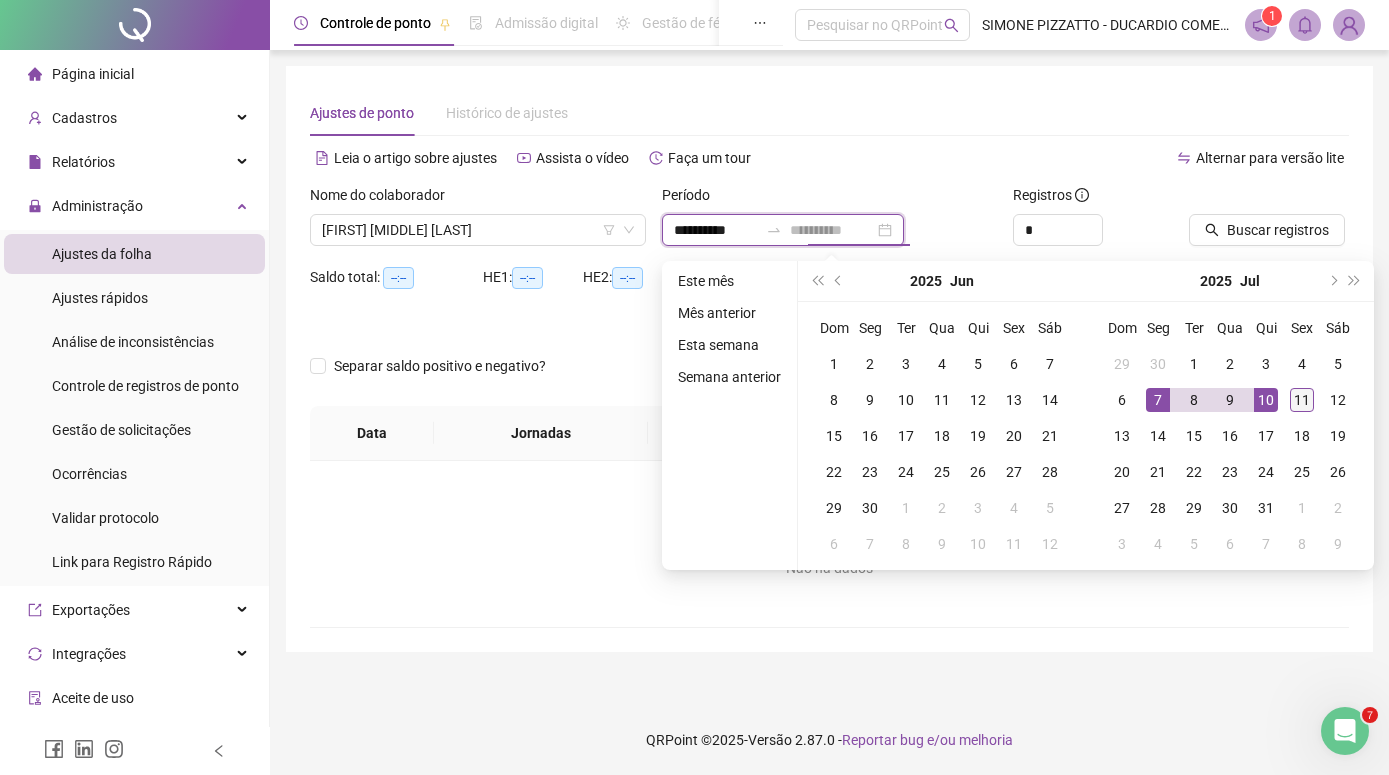 type on "**********" 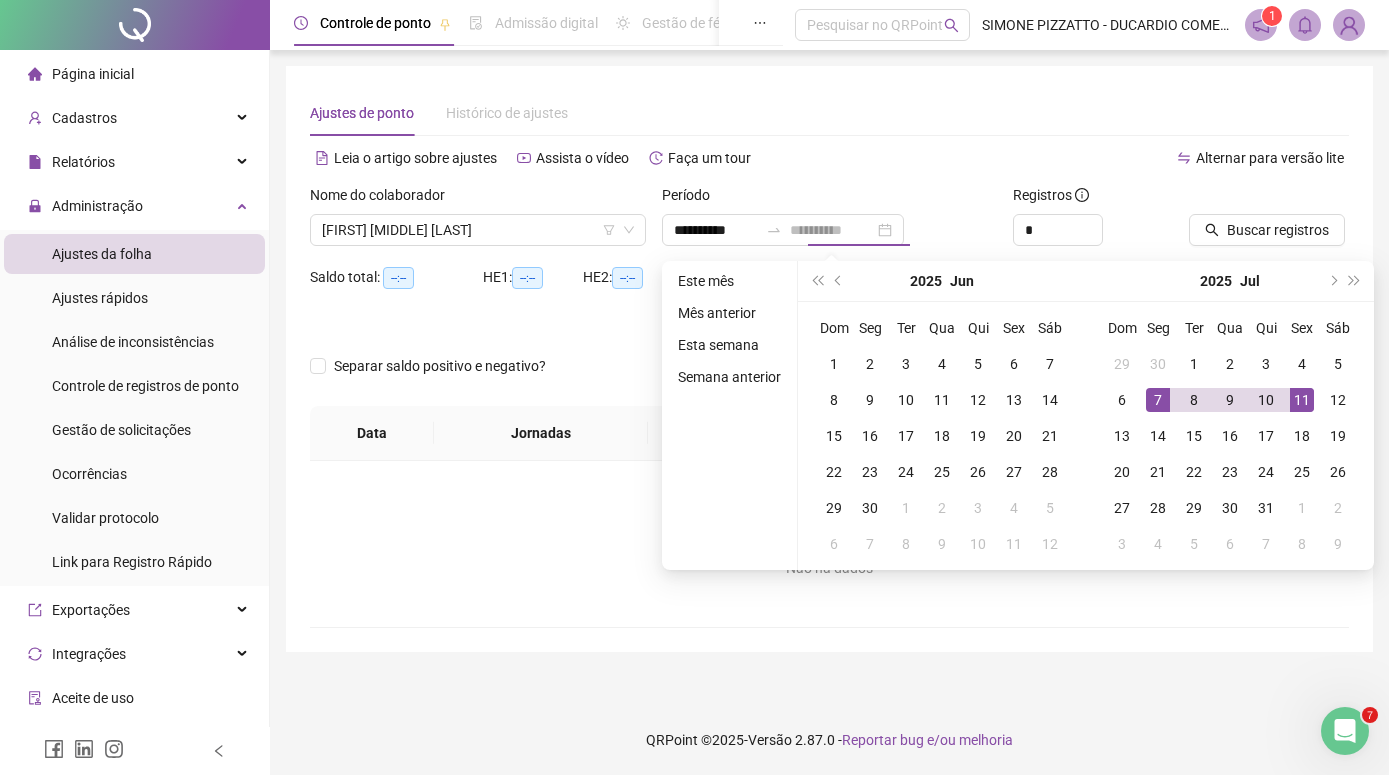 click on "11" at bounding box center [1302, 400] 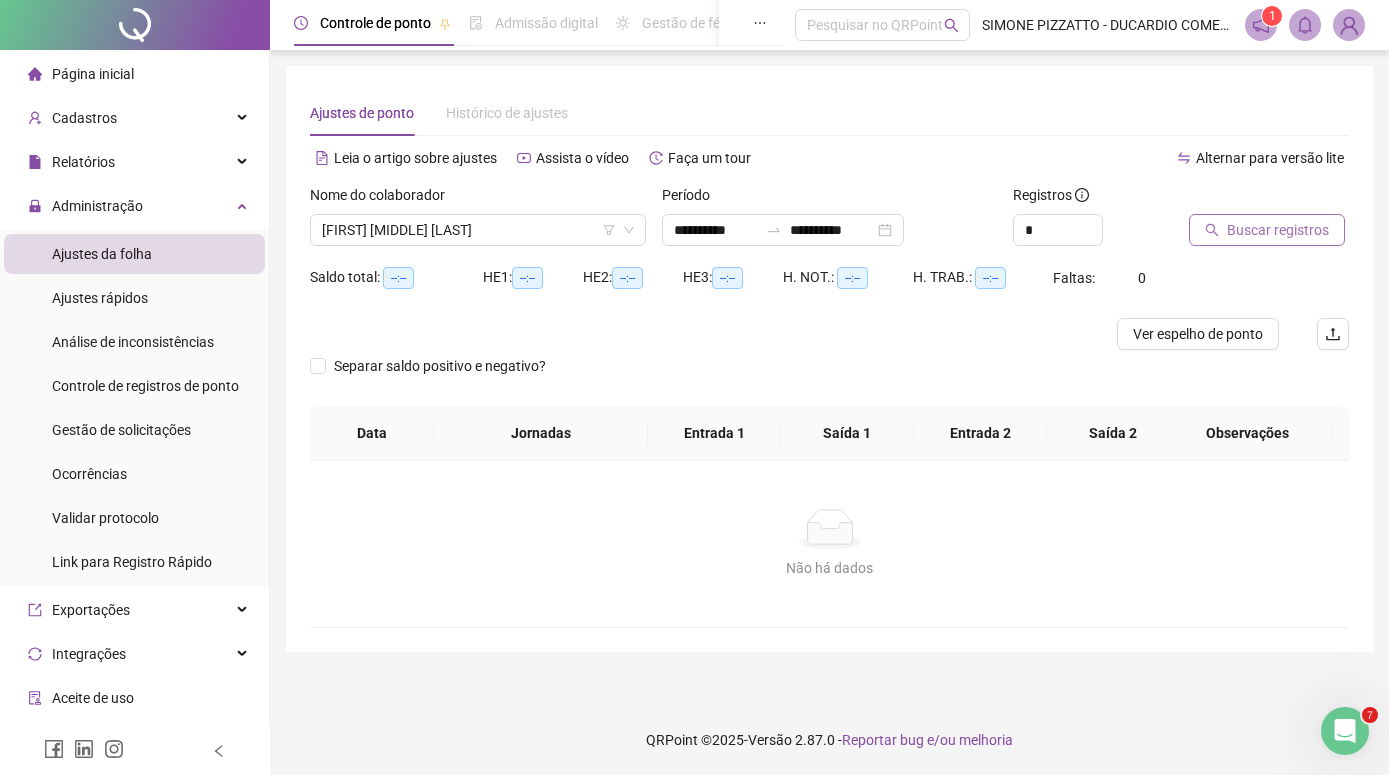 click on "Buscar registros" at bounding box center [1278, 230] 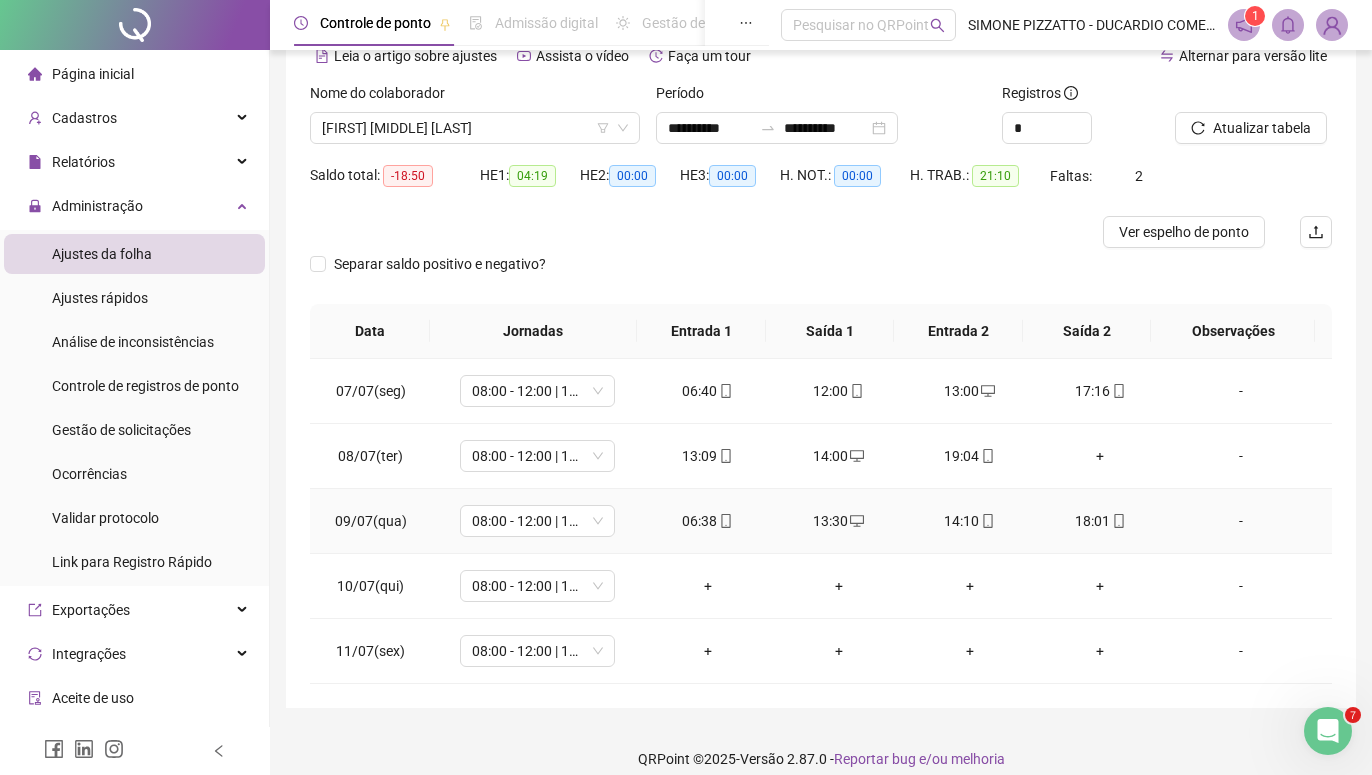 scroll, scrollTop: 121, scrollLeft: 0, axis: vertical 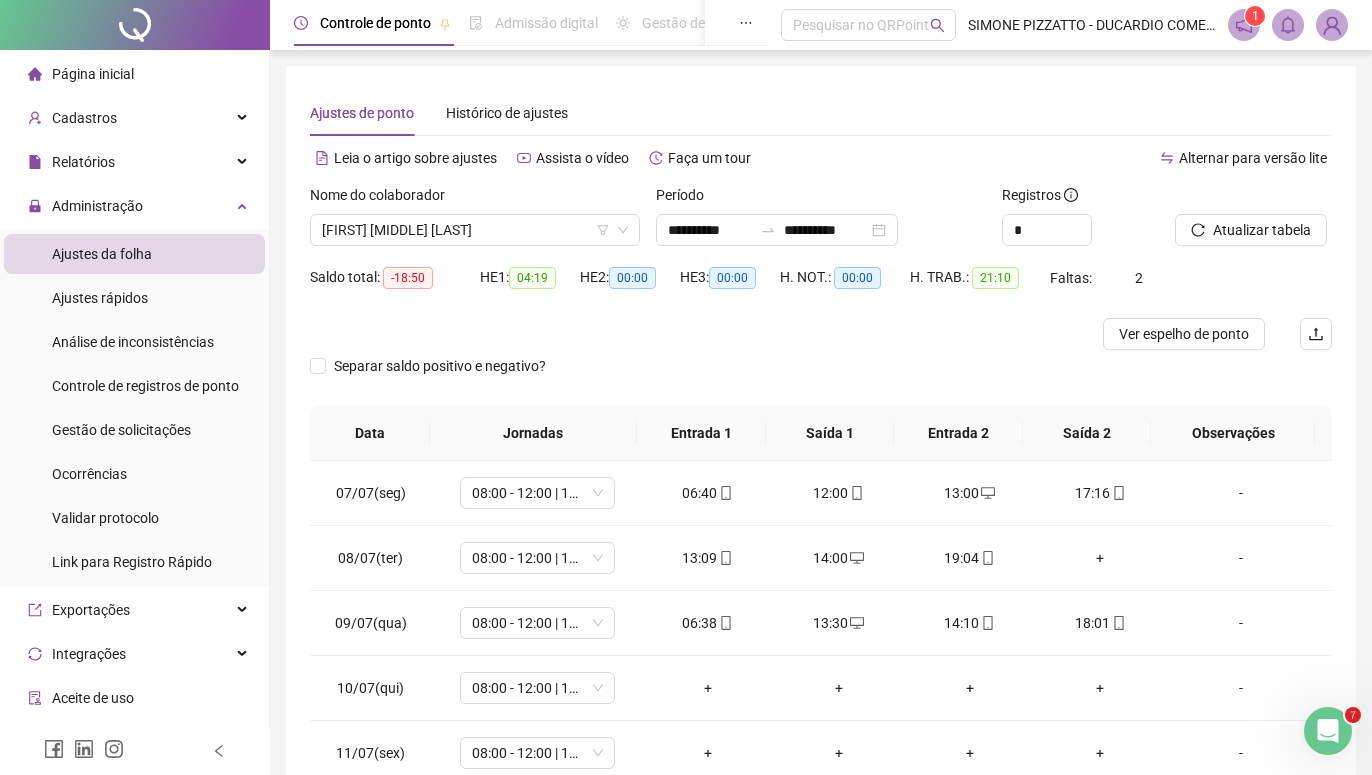 click at bounding box center (1332, 25) 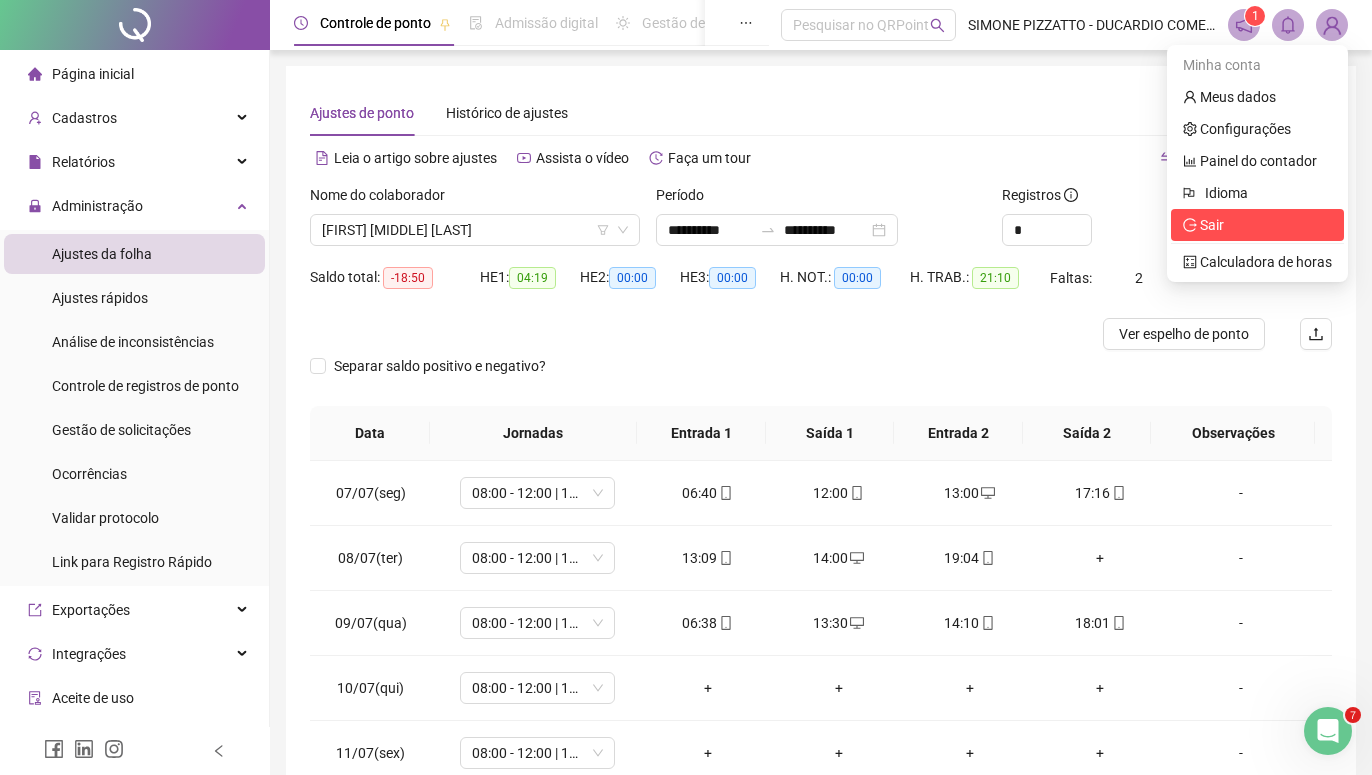 click 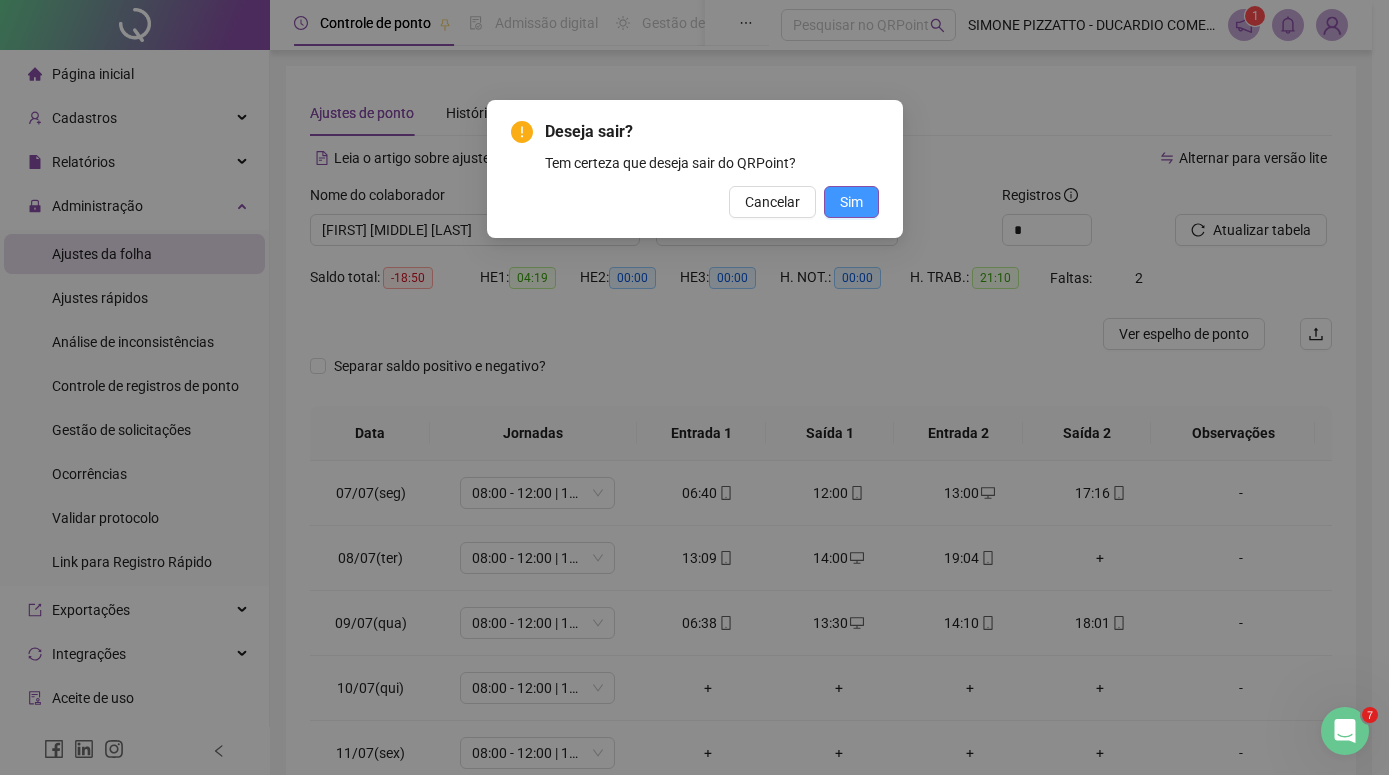 click on "Sim" at bounding box center (851, 202) 